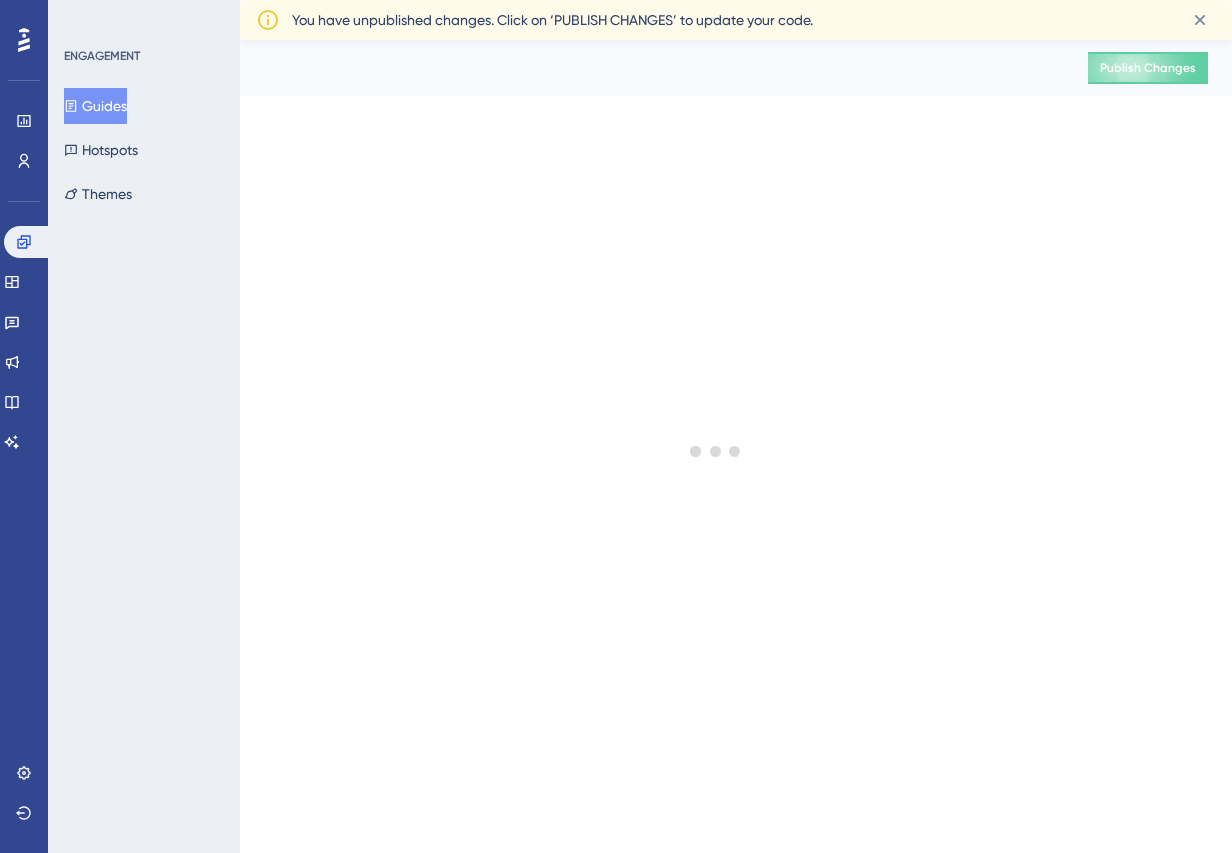 scroll, scrollTop: 0, scrollLeft: 0, axis: both 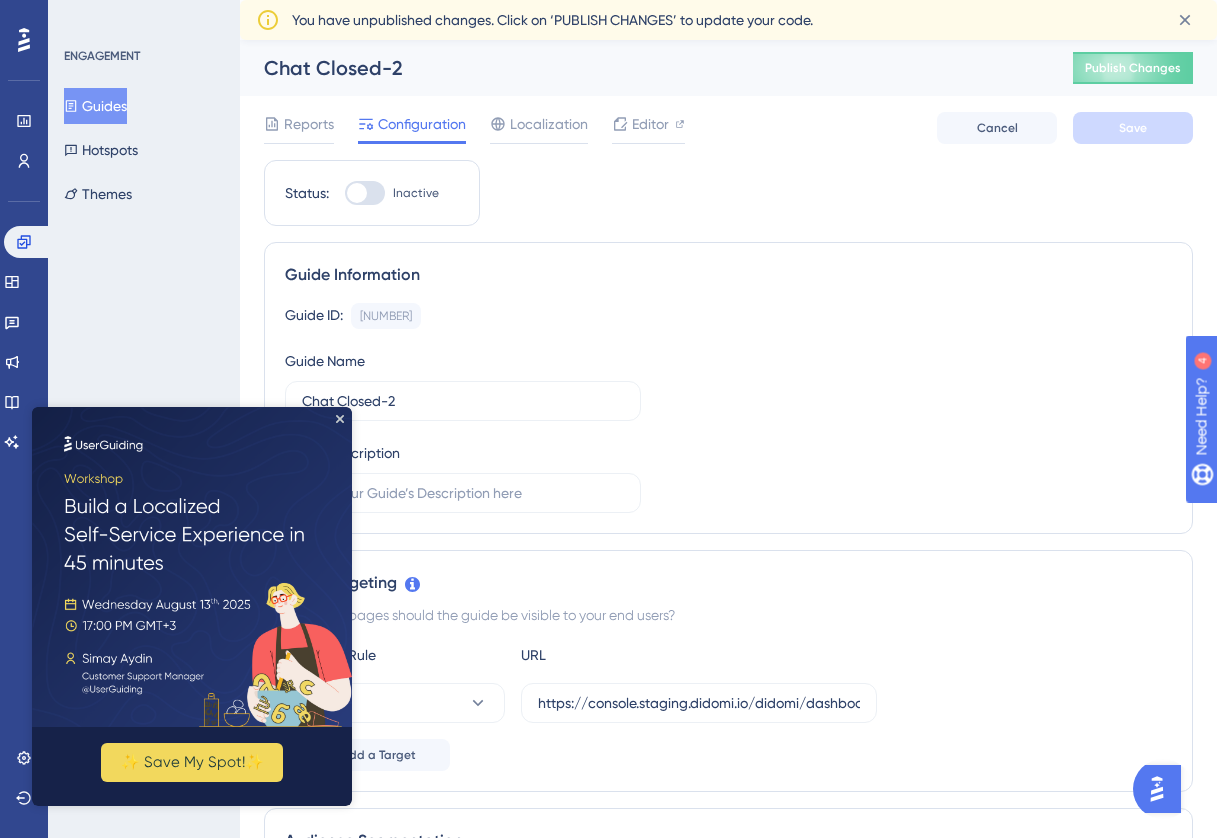 click at bounding box center [192, 567] 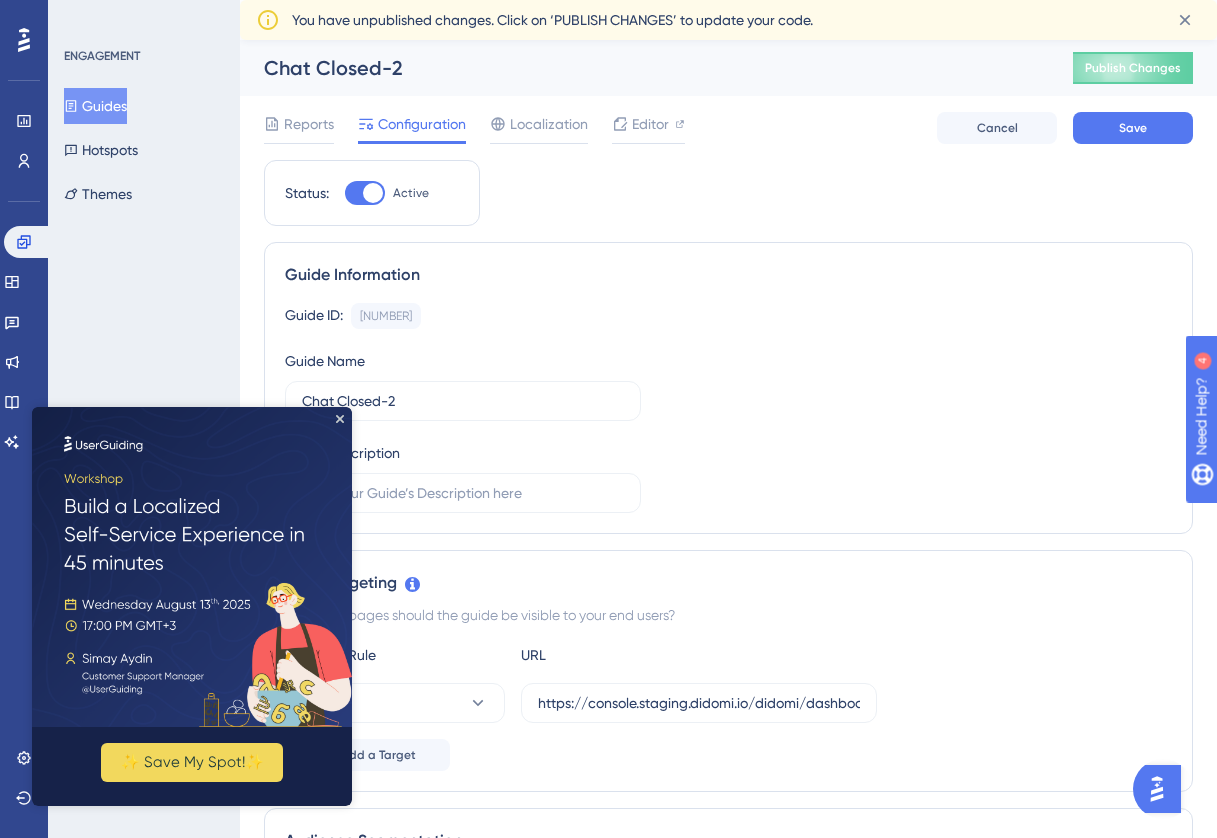 click on "Guide ID: [NUMBER] Copy Guide Name Chat Closed-[NUMBER] Guide Description" at bounding box center (728, 408) 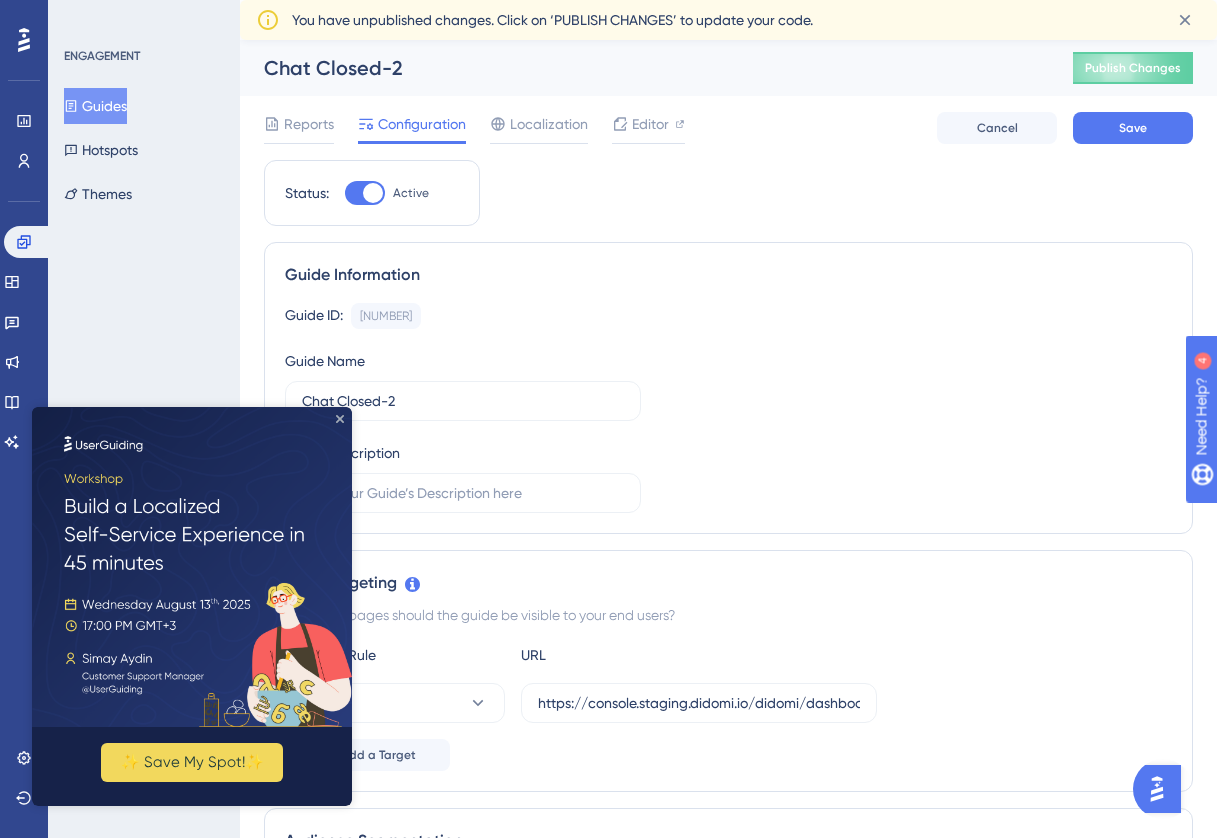 click 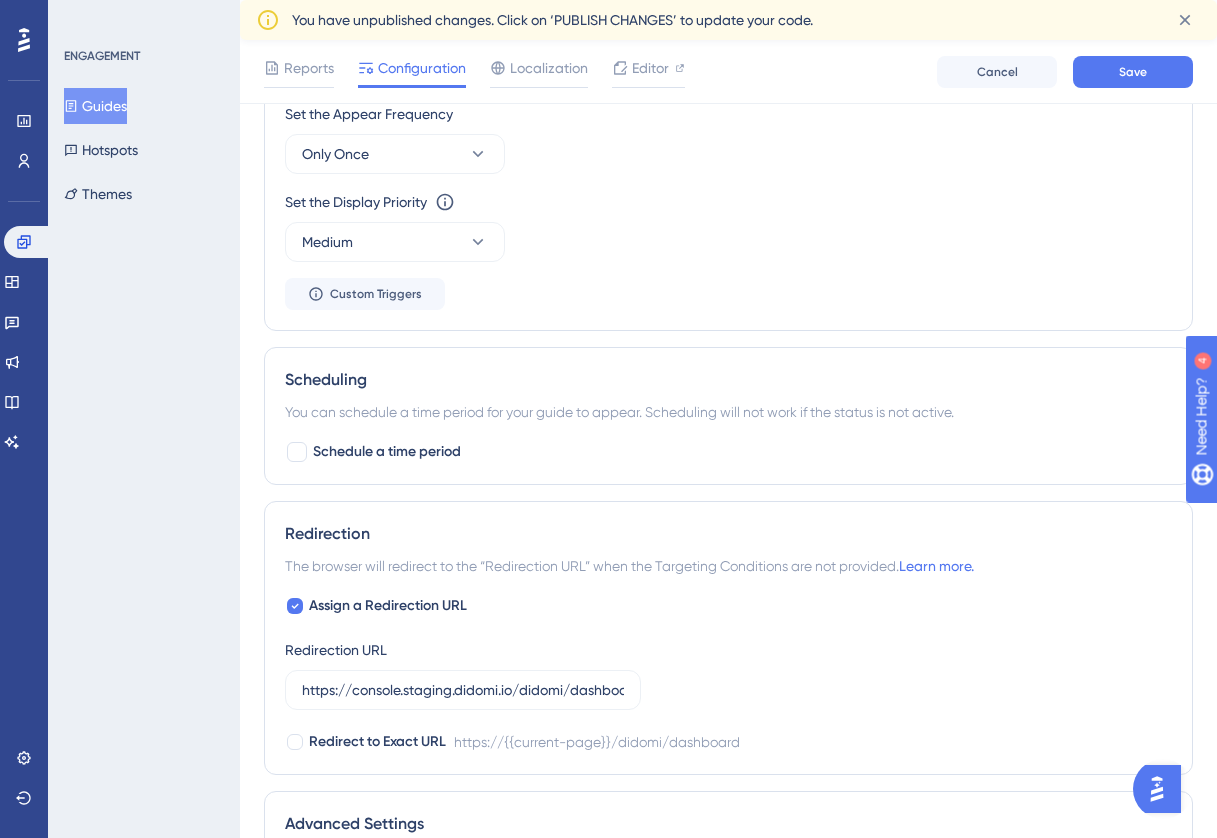 scroll, scrollTop: 1055, scrollLeft: 0, axis: vertical 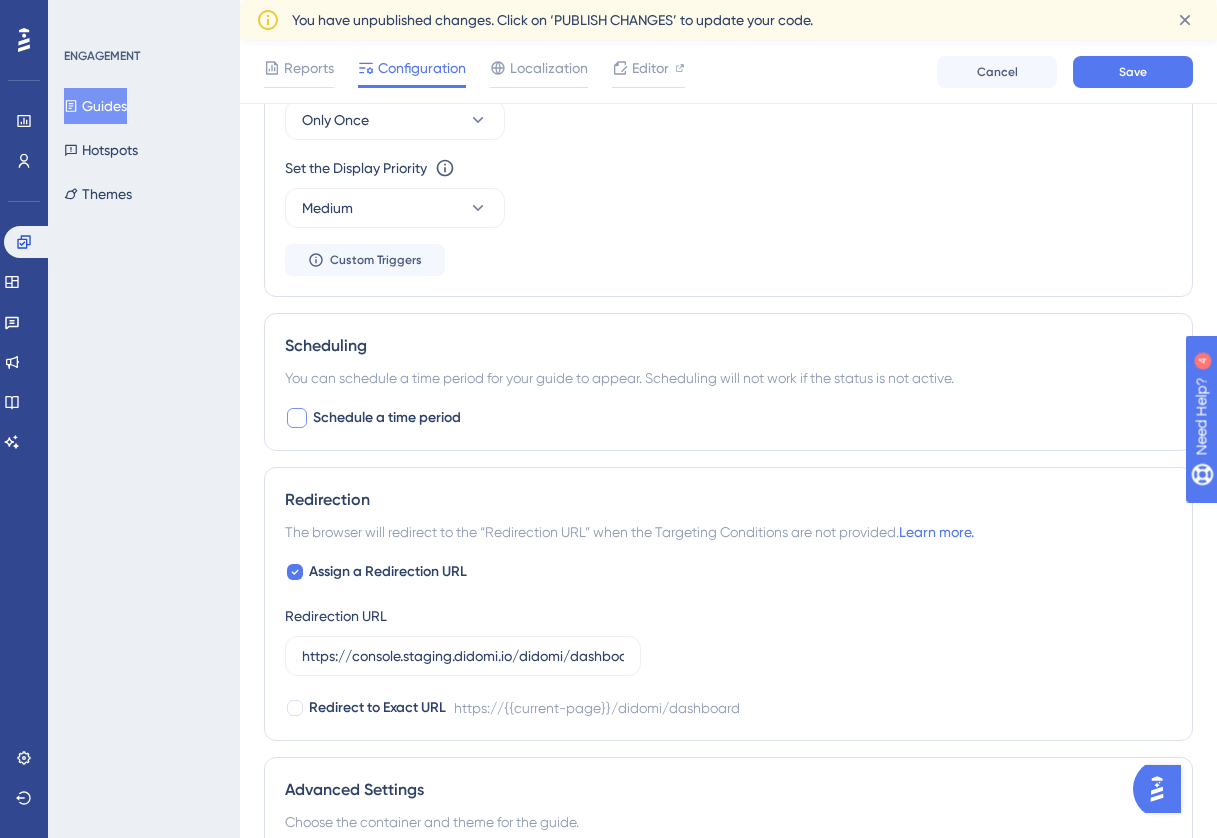 click at bounding box center [297, 418] 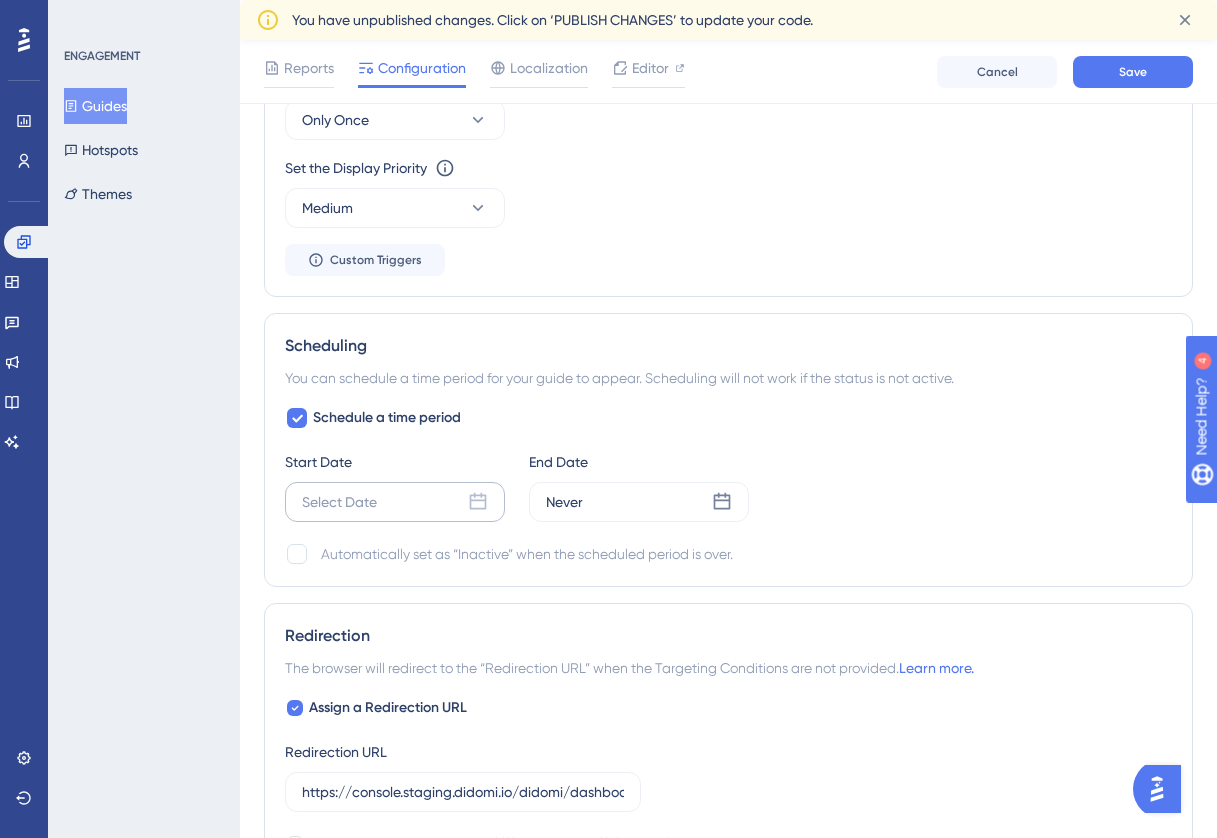 click on "Select Date" at bounding box center [339, 502] 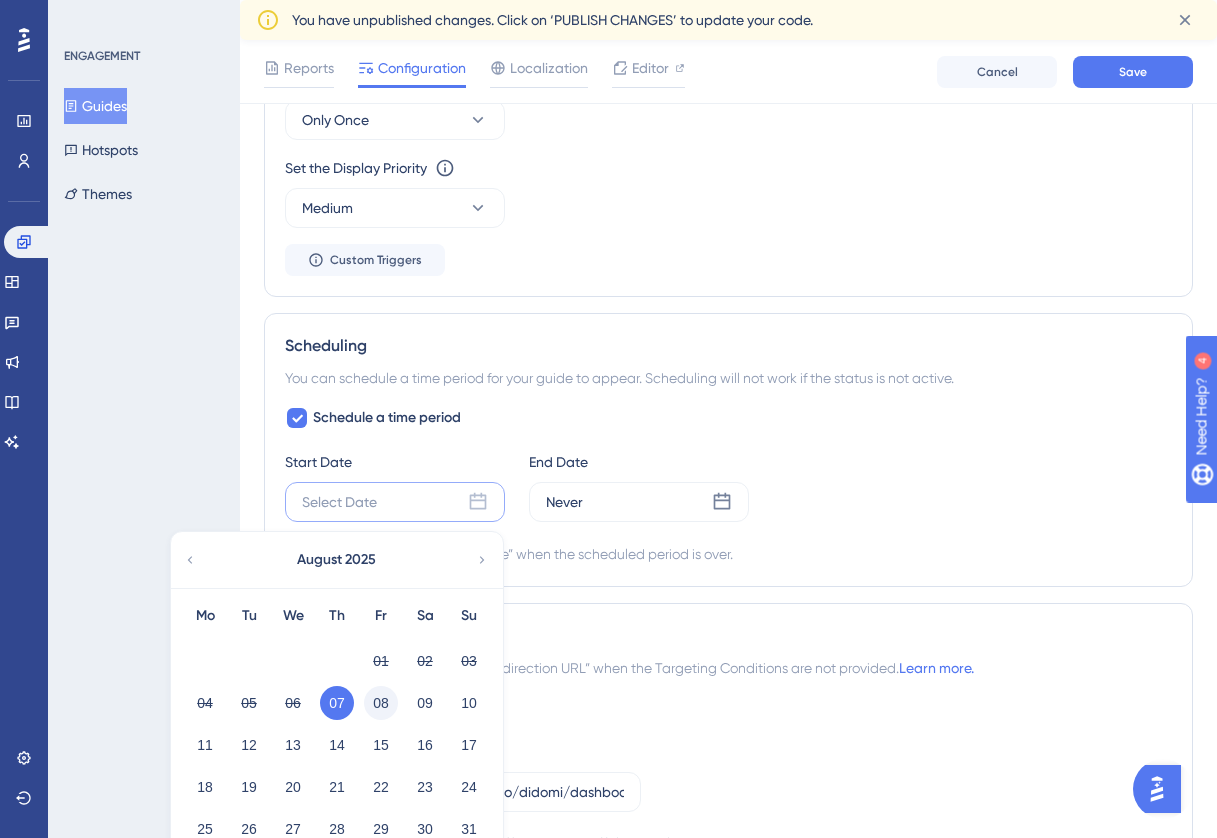 click on "08" at bounding box center [381, 703] 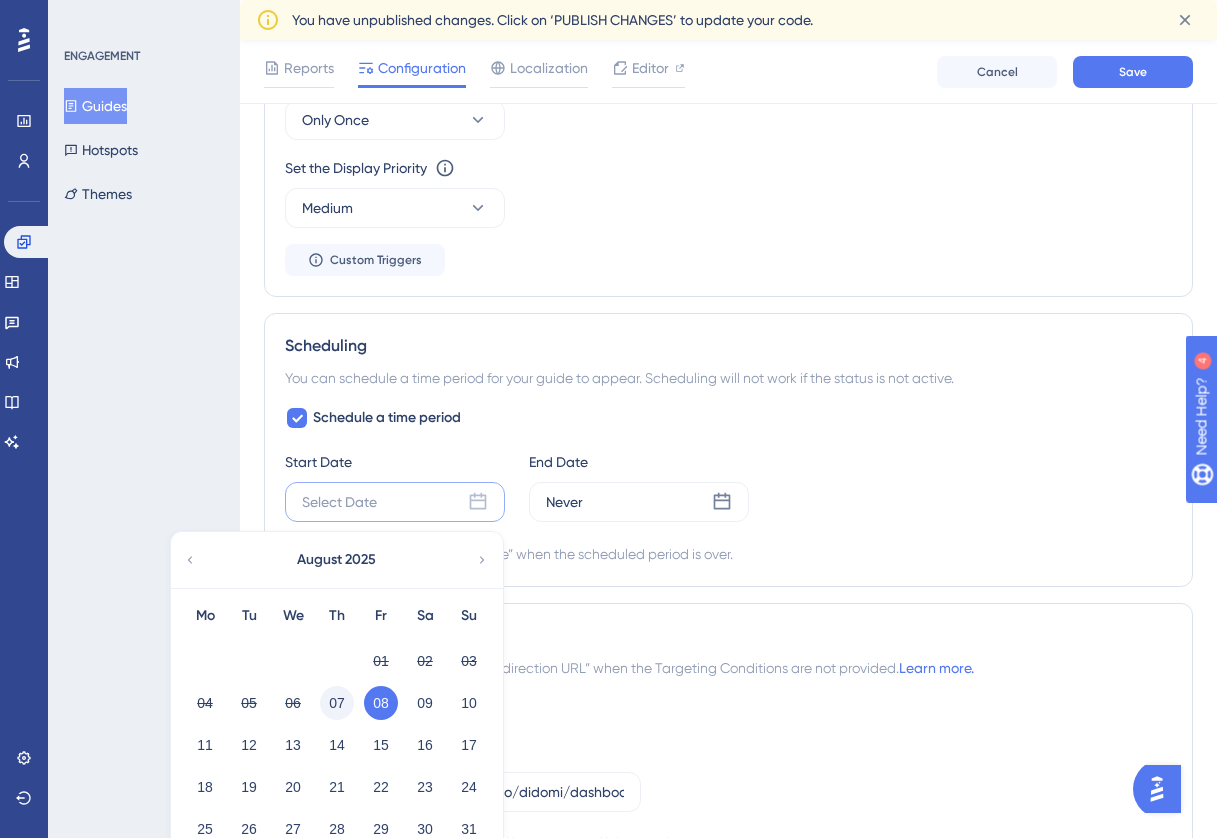 click on "07" at bounding box center (337, 703) 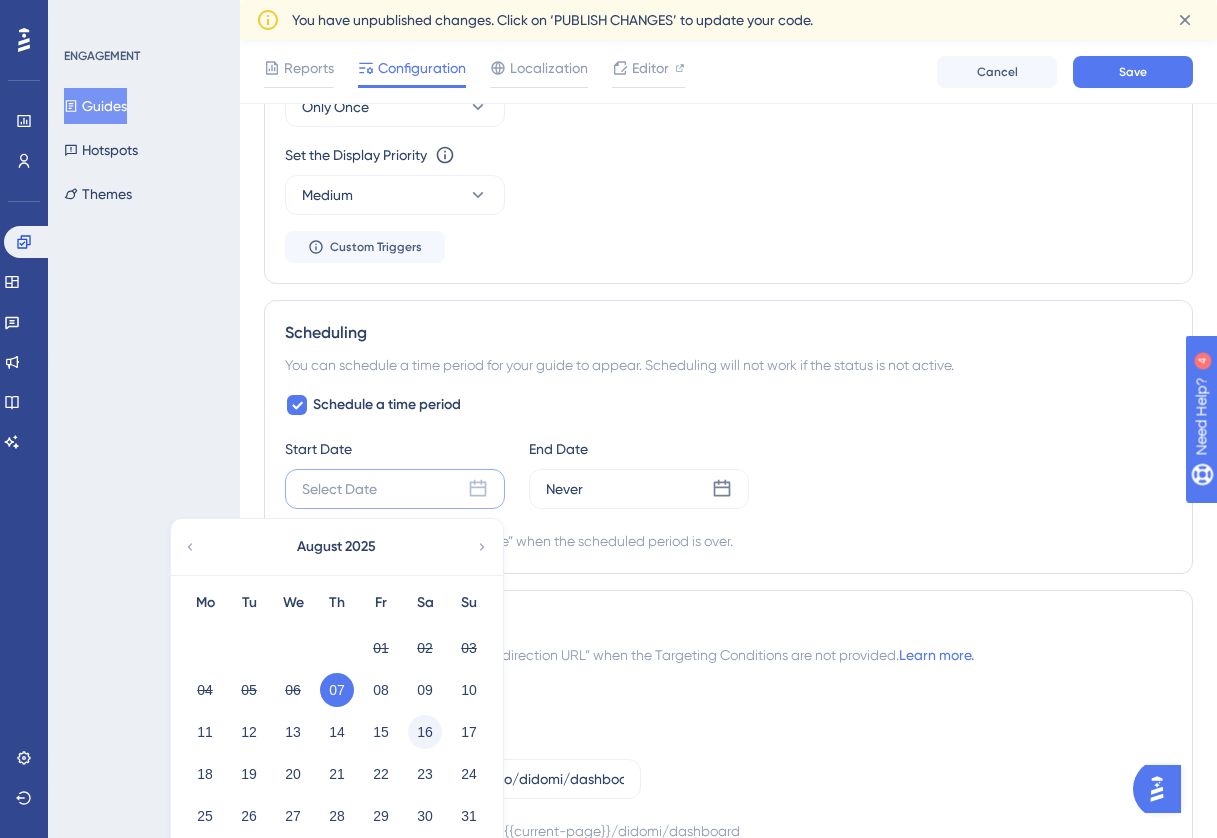 scroll, scrollTop: 1070, scrollLeft: 0, axis: vertical 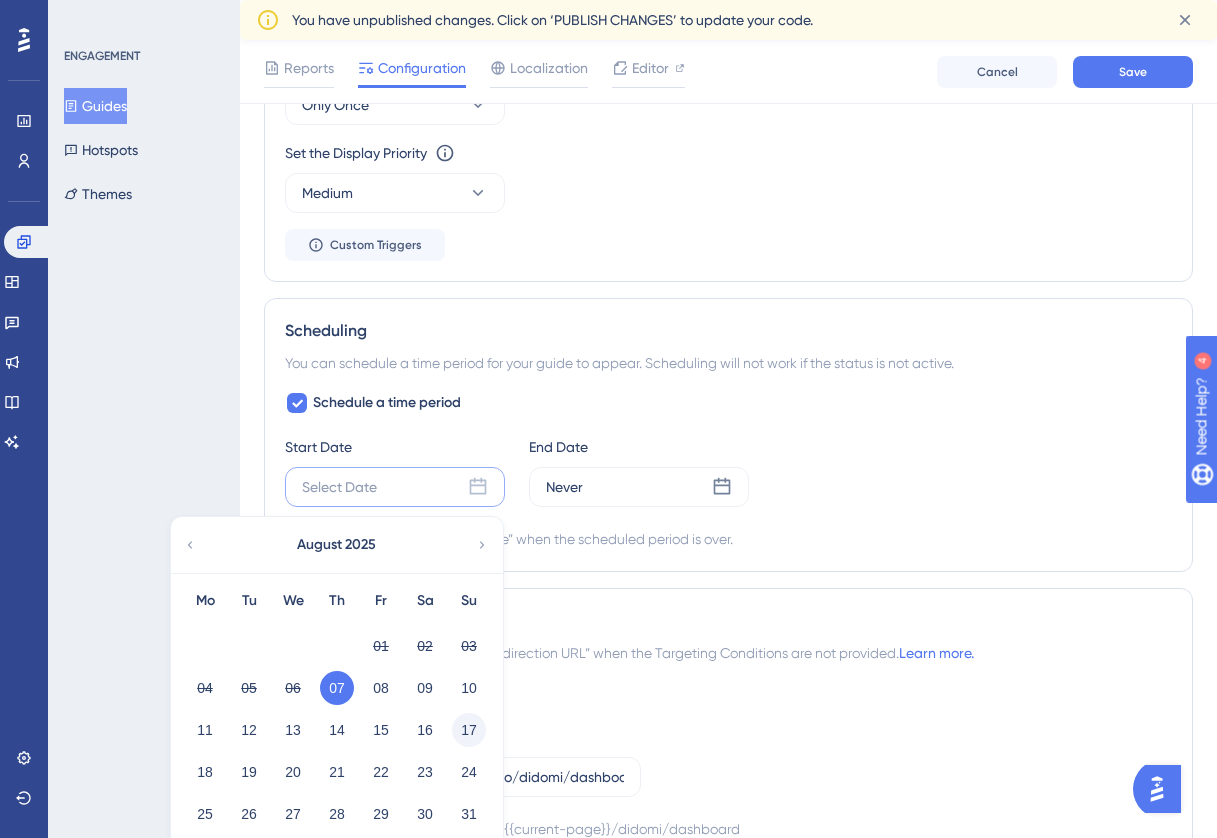click on "17" at bounding box center [469, 730] 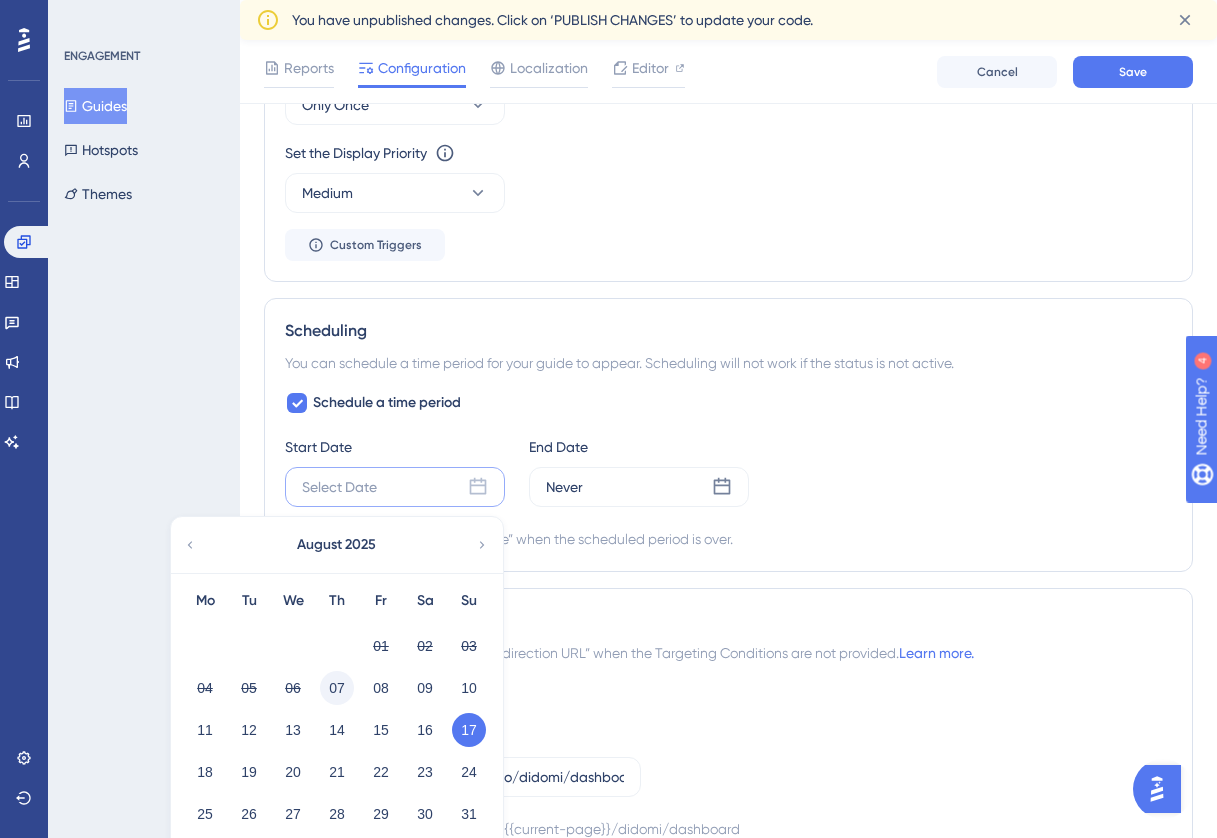 click on "07" at bounding box center (337, 688) 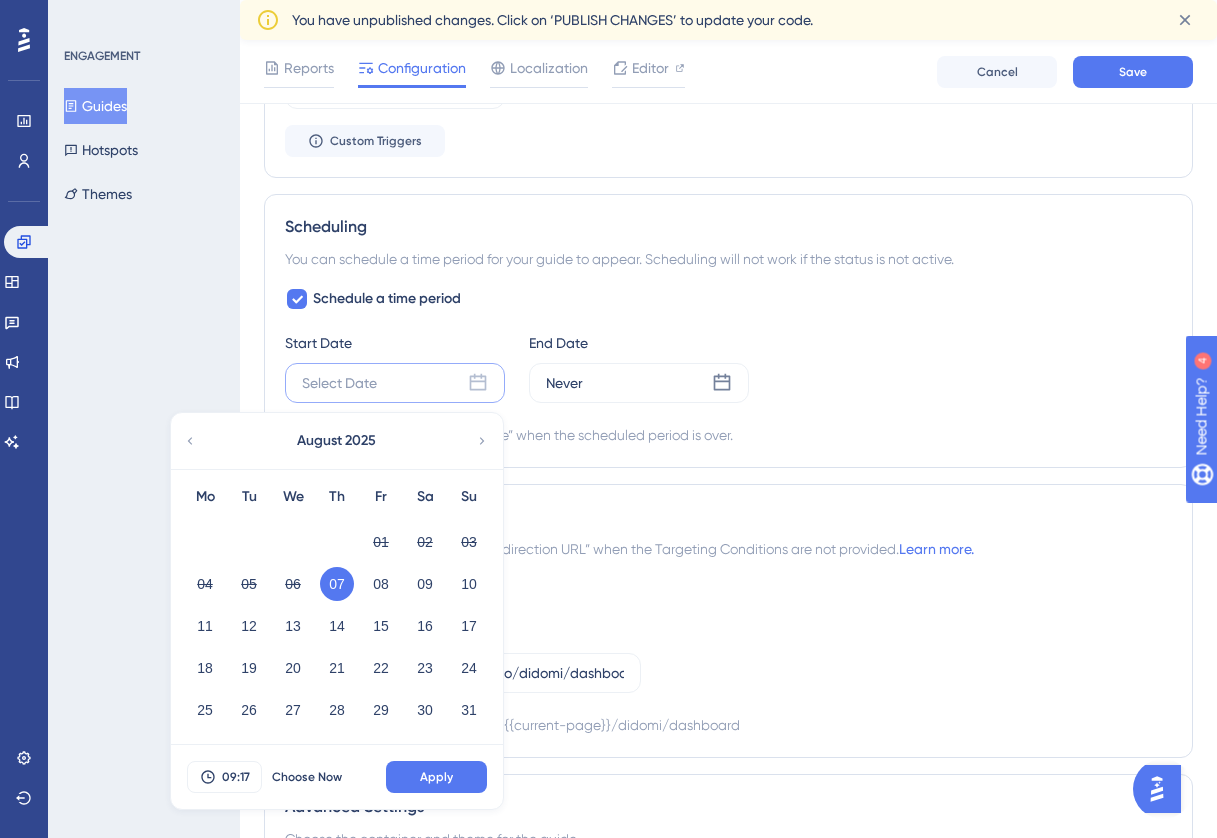 scroll, scrollTop: 1194, scrollLeft: 0, axis: vertical 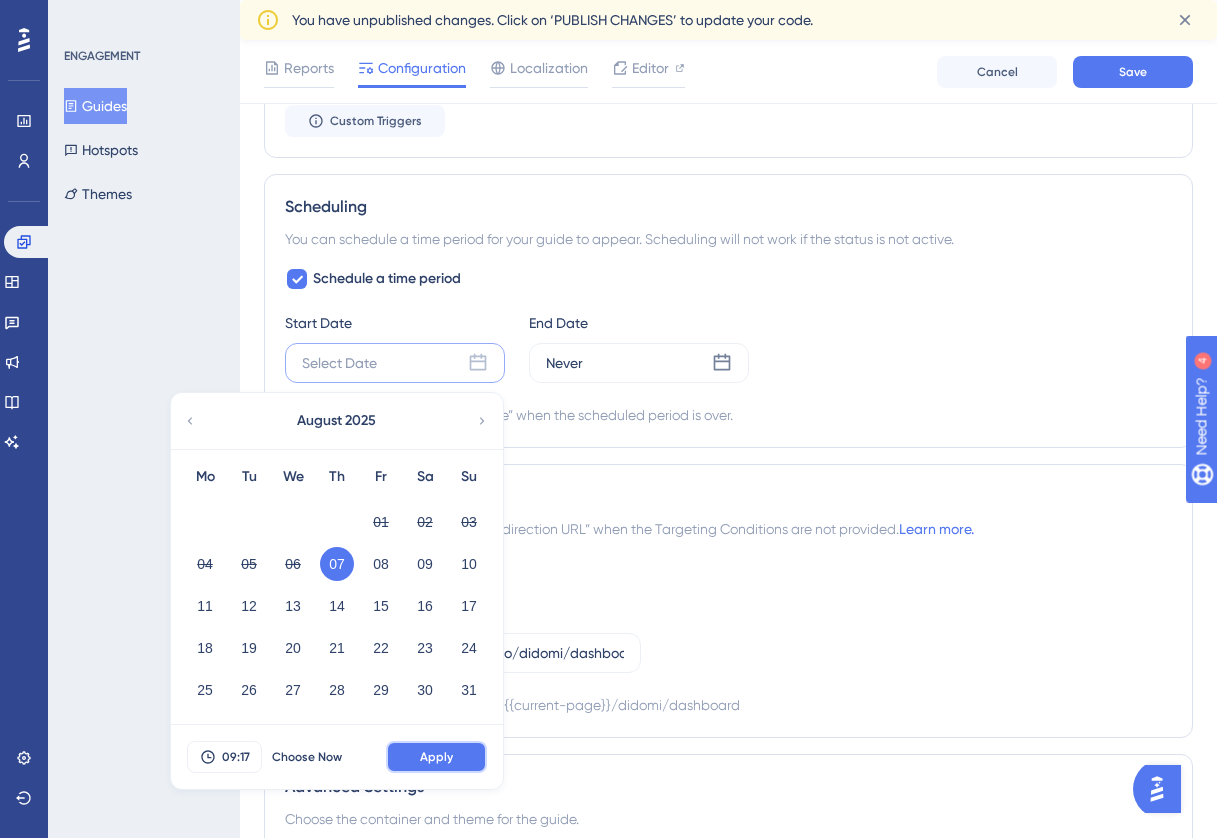 click on "Apply" at bounding box center [436, 757] 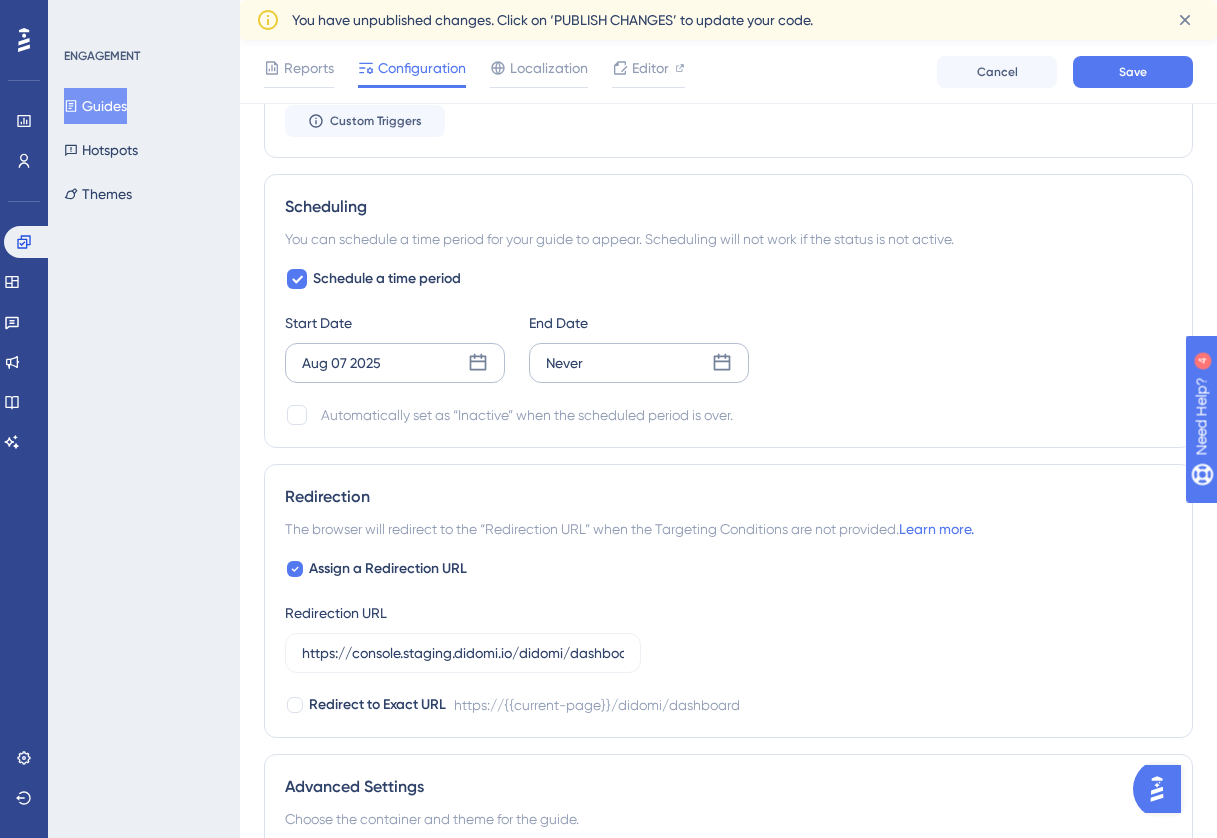 click on "Never" at bounding box center [639, 363] 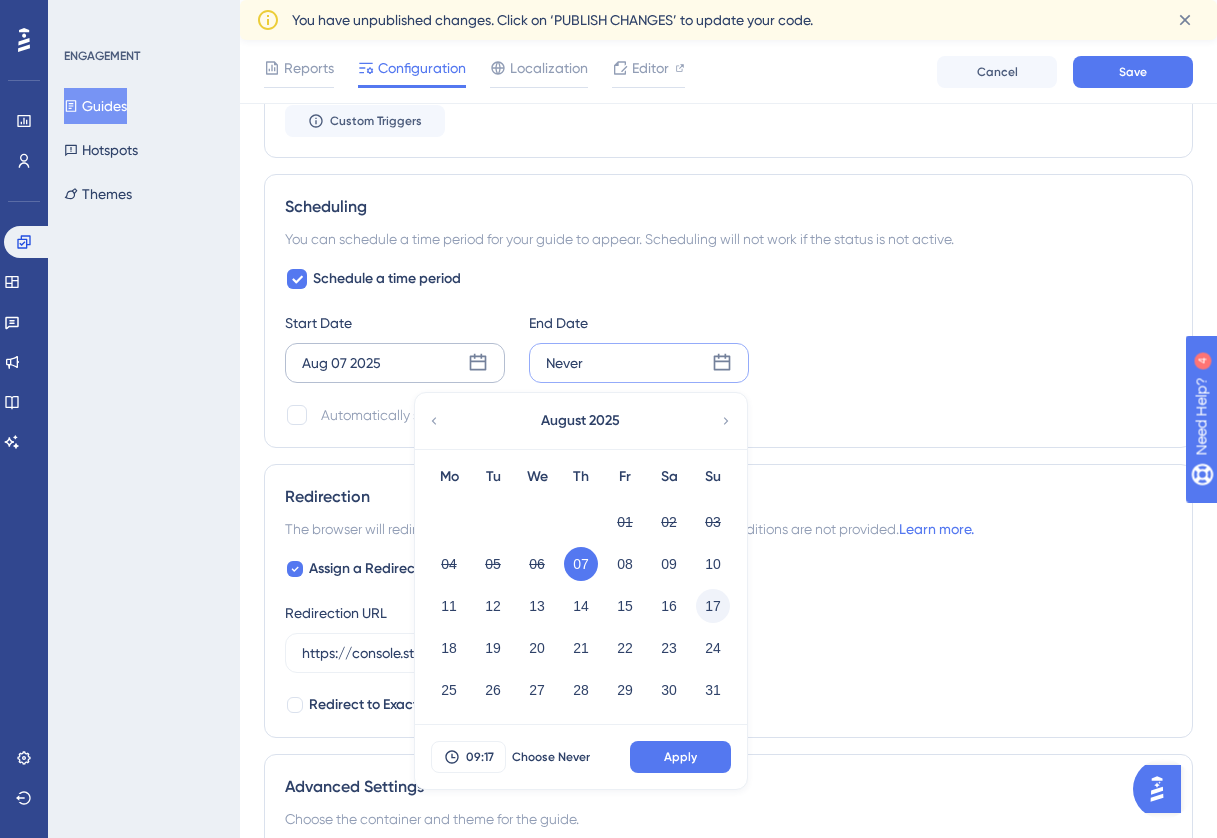 click on "17" at bounding box center (713, 606) 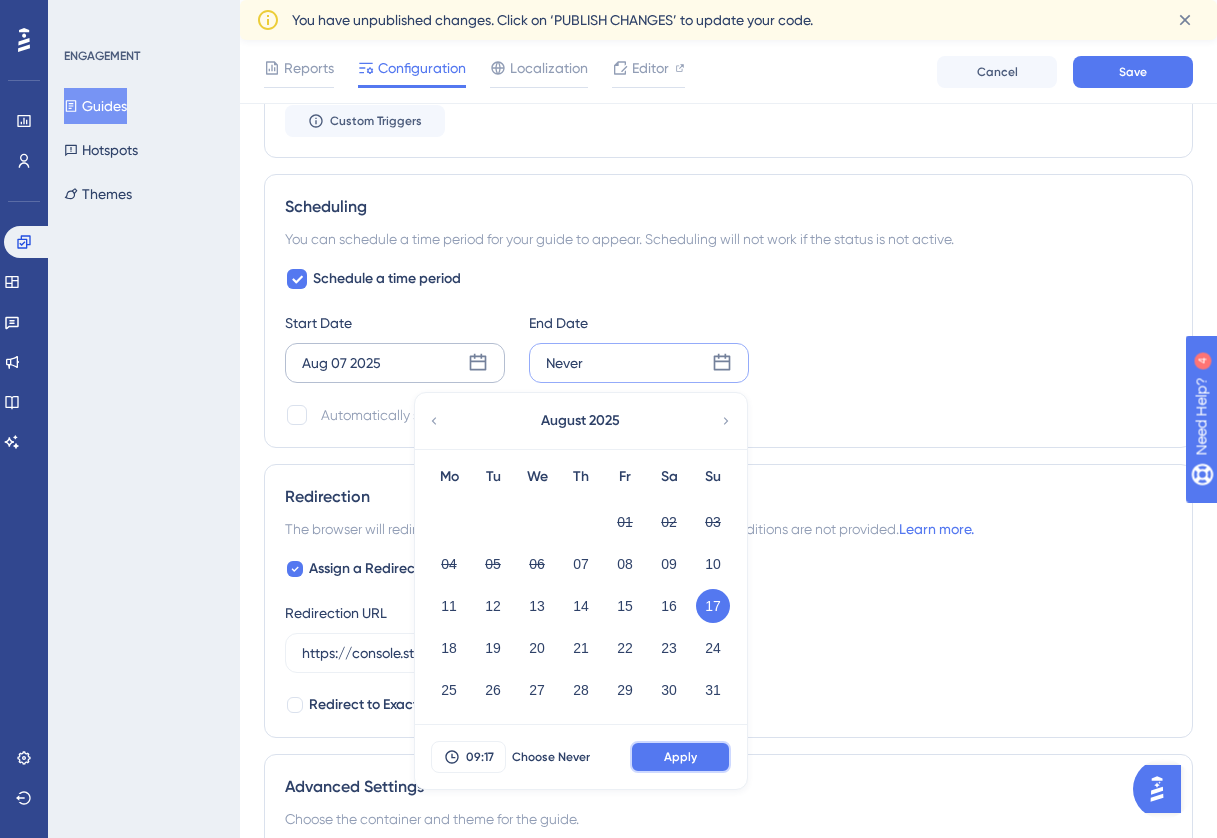 click on "Apply" at bounding box center (680, 757) 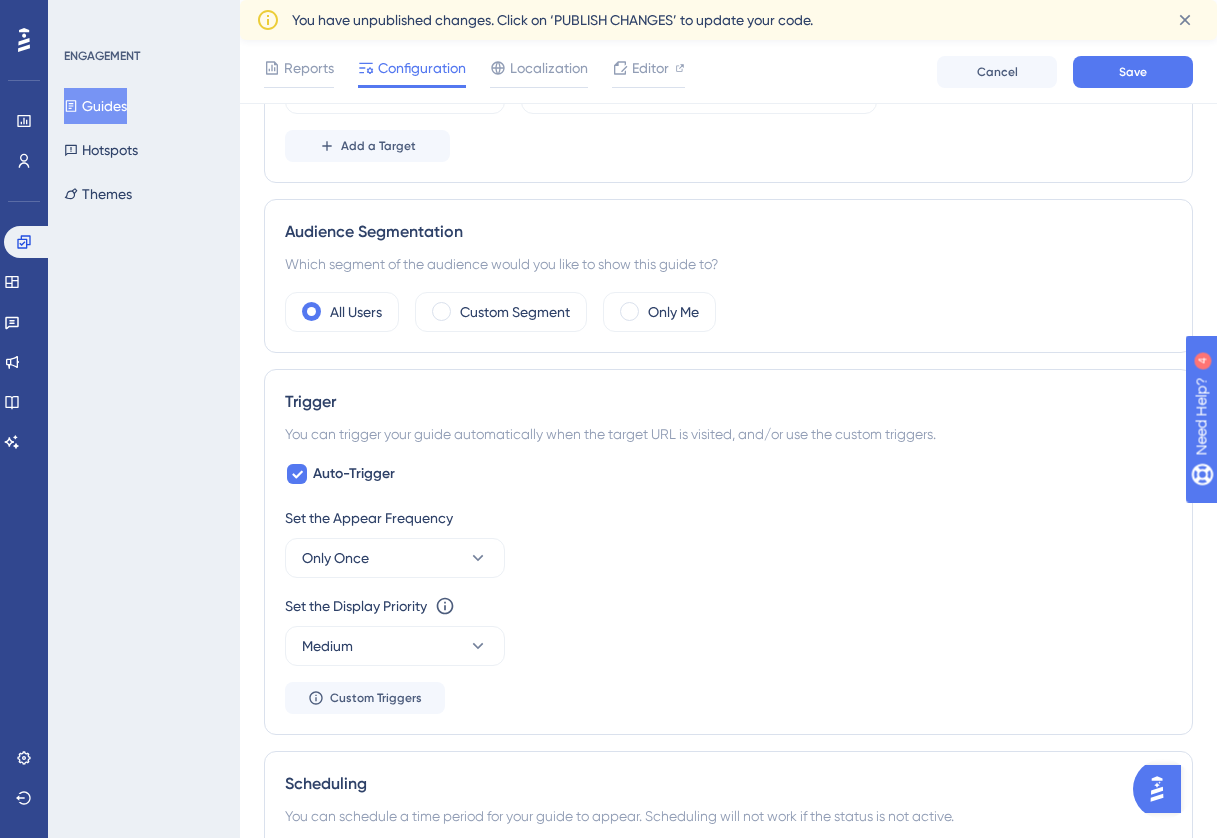 scroll, scrollTop: 0, scrollLeft: 0, axis: both 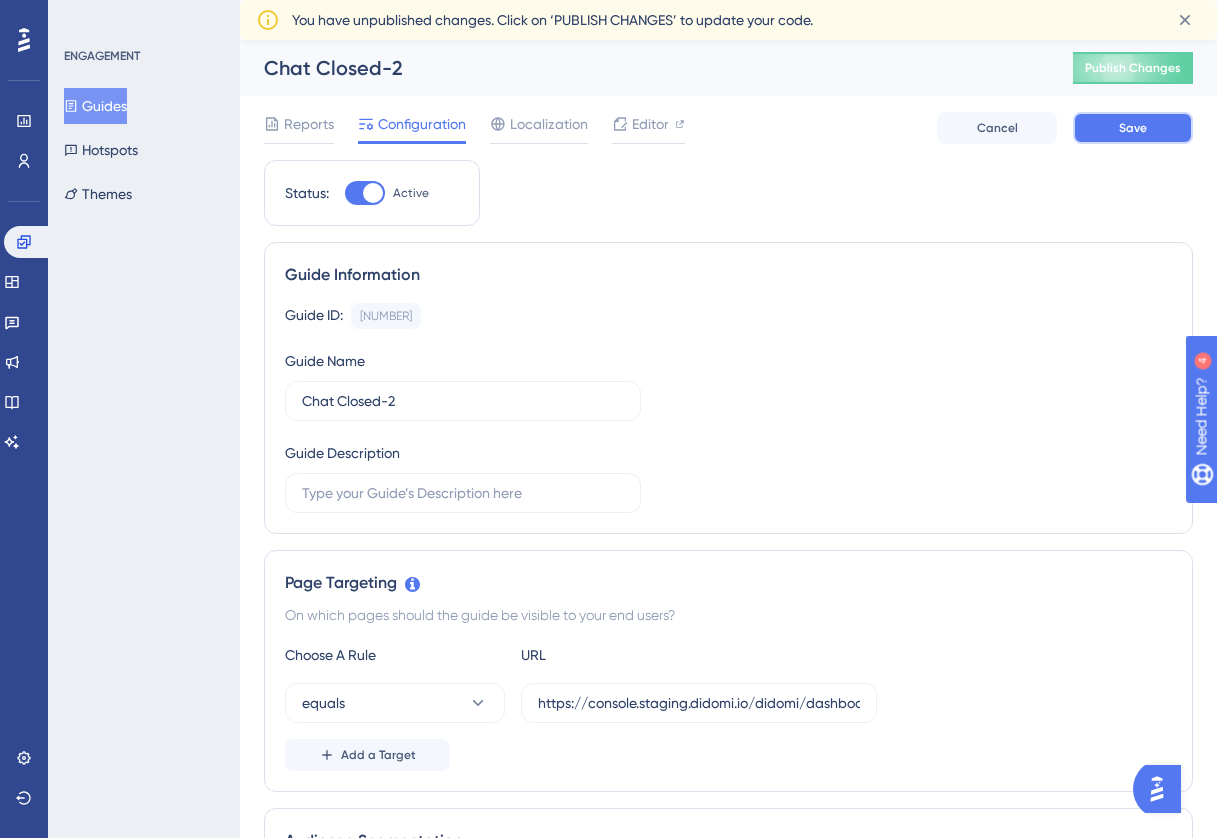 click on "Save" at bounding box center [1133, 128] 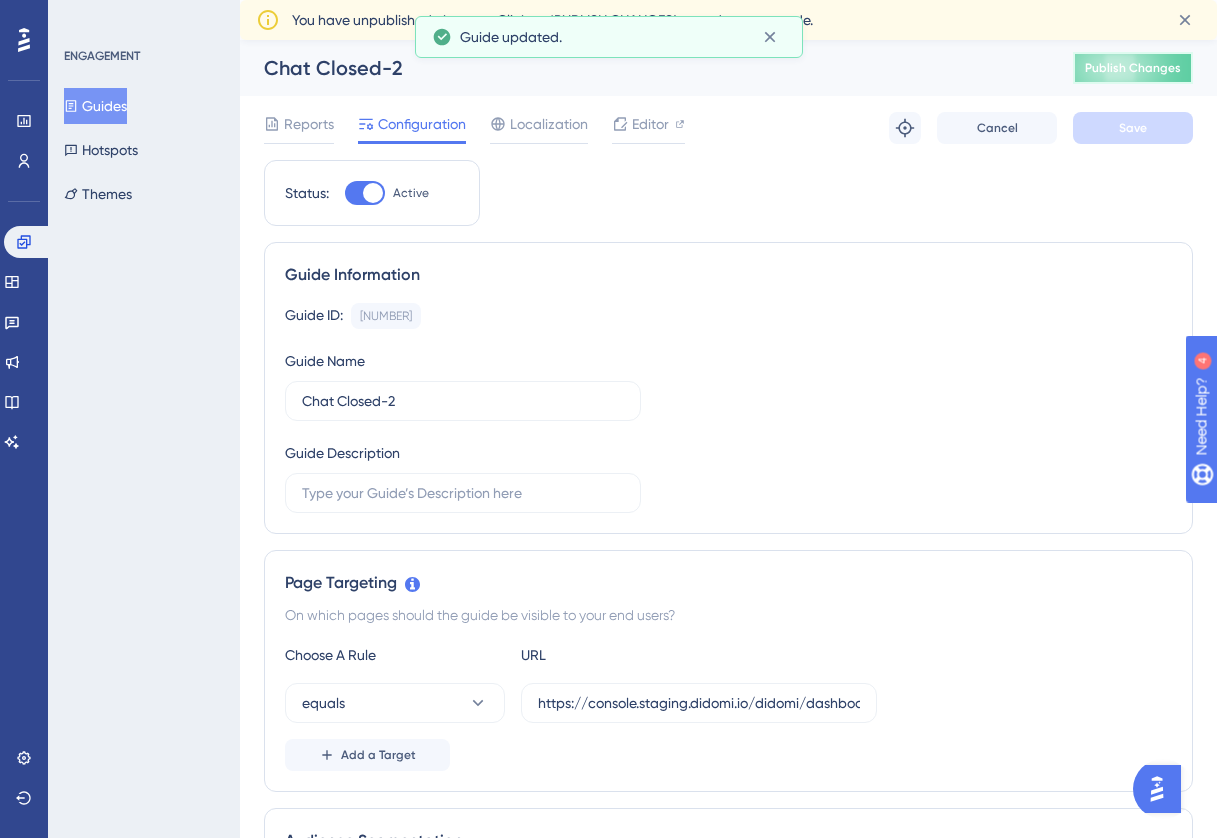 click on "Publish Changes" at bounding box center [1133, 68] 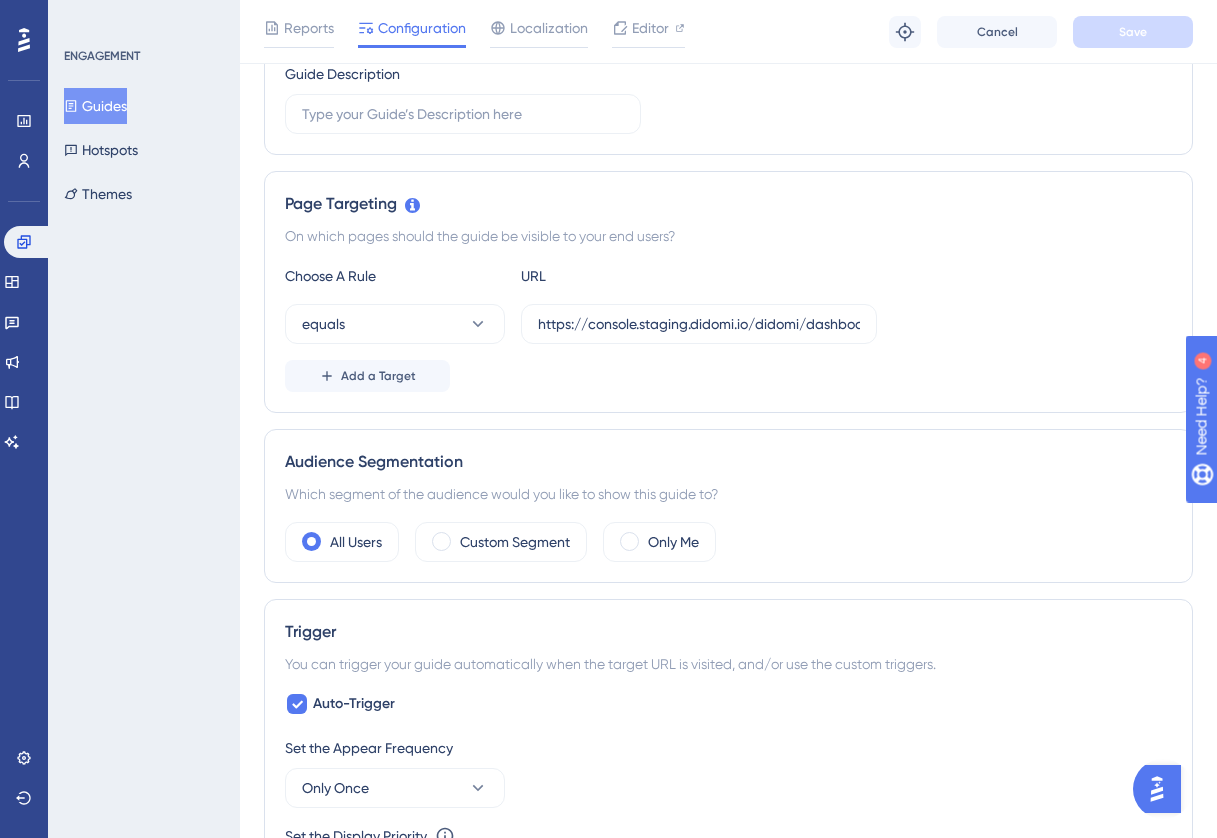 scroll, scrollTop: 356, scrollLeft: 0, axis: vertical 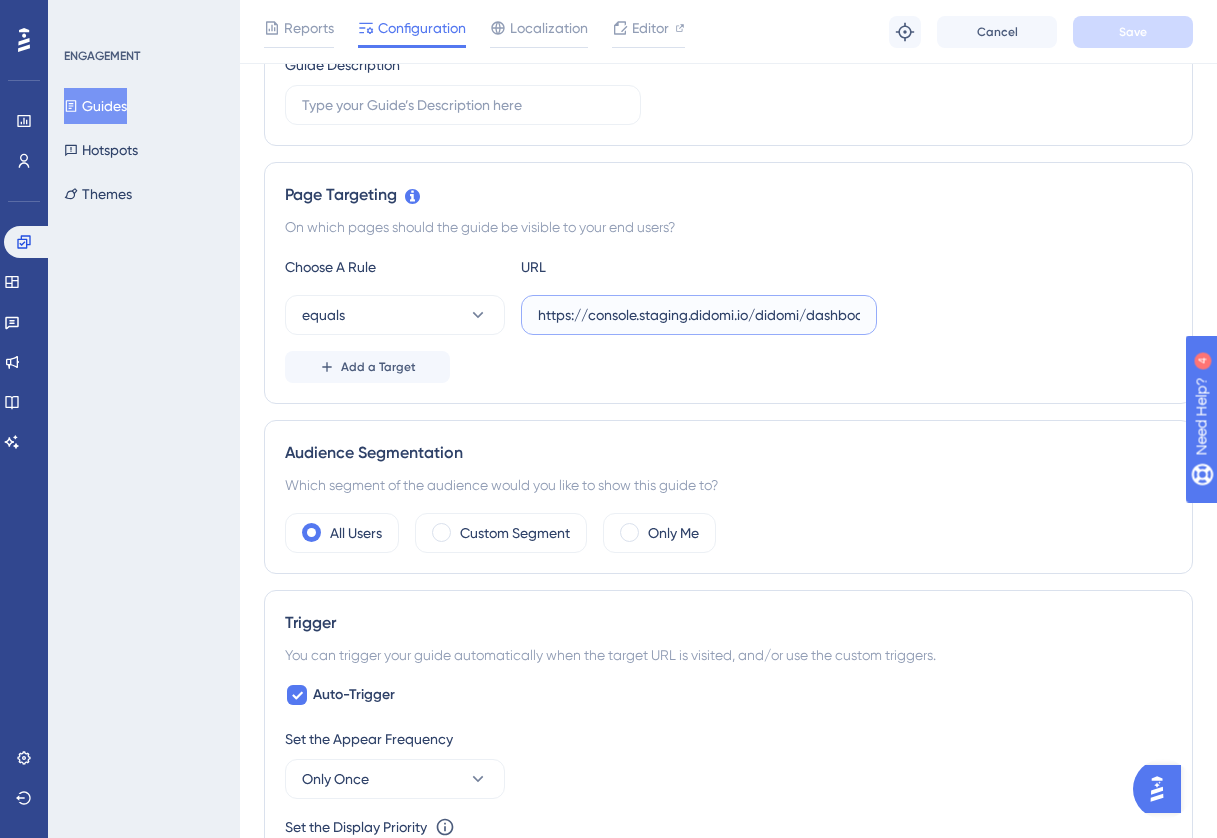 click on "https://console.staging.didomi.io/didomi/dashboard" at bounding box center (699, 315) 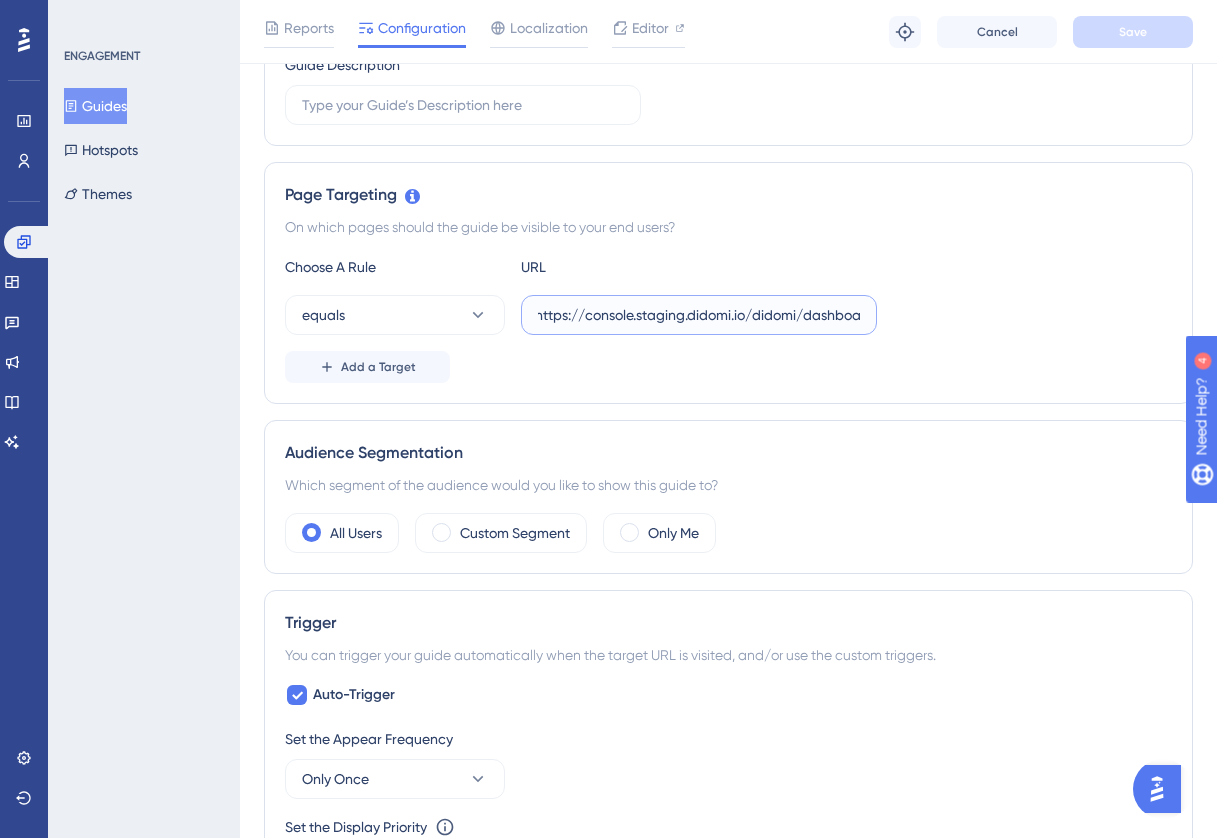 scroll, scrollTop: 0, scrollLeft: 0, axis: both 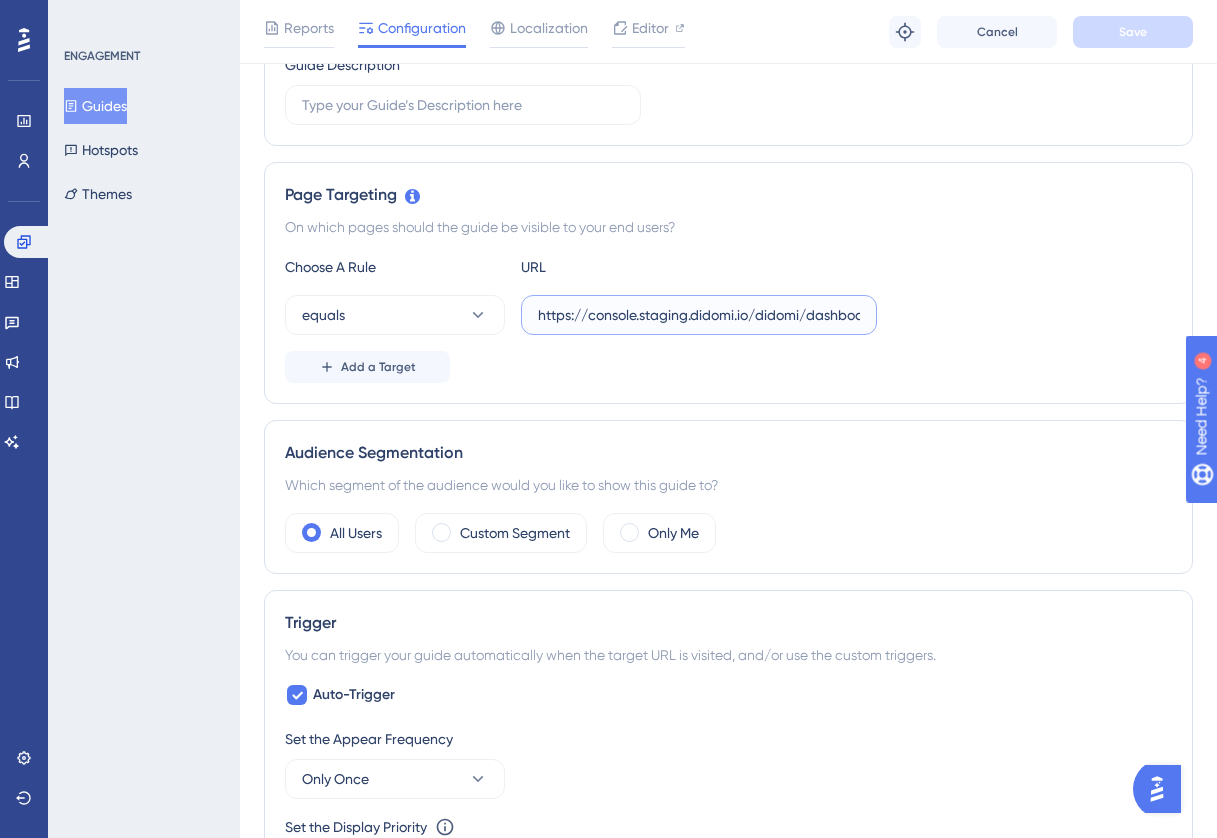 drag, startPoint x: 635, startPoint y: 315, endPoint x: 536, endPoint y: 310, distance: 99.12618 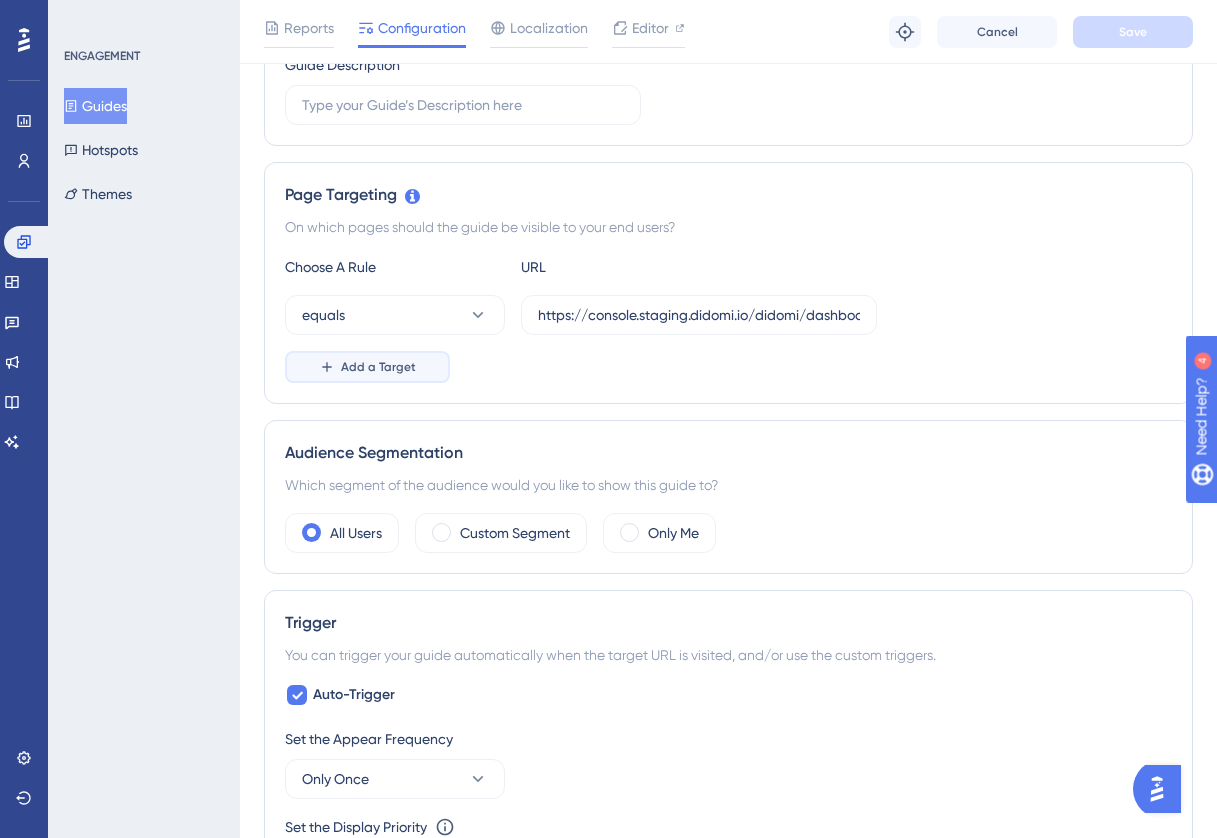 click on "Add a Target" at bounding box center (378, 367) 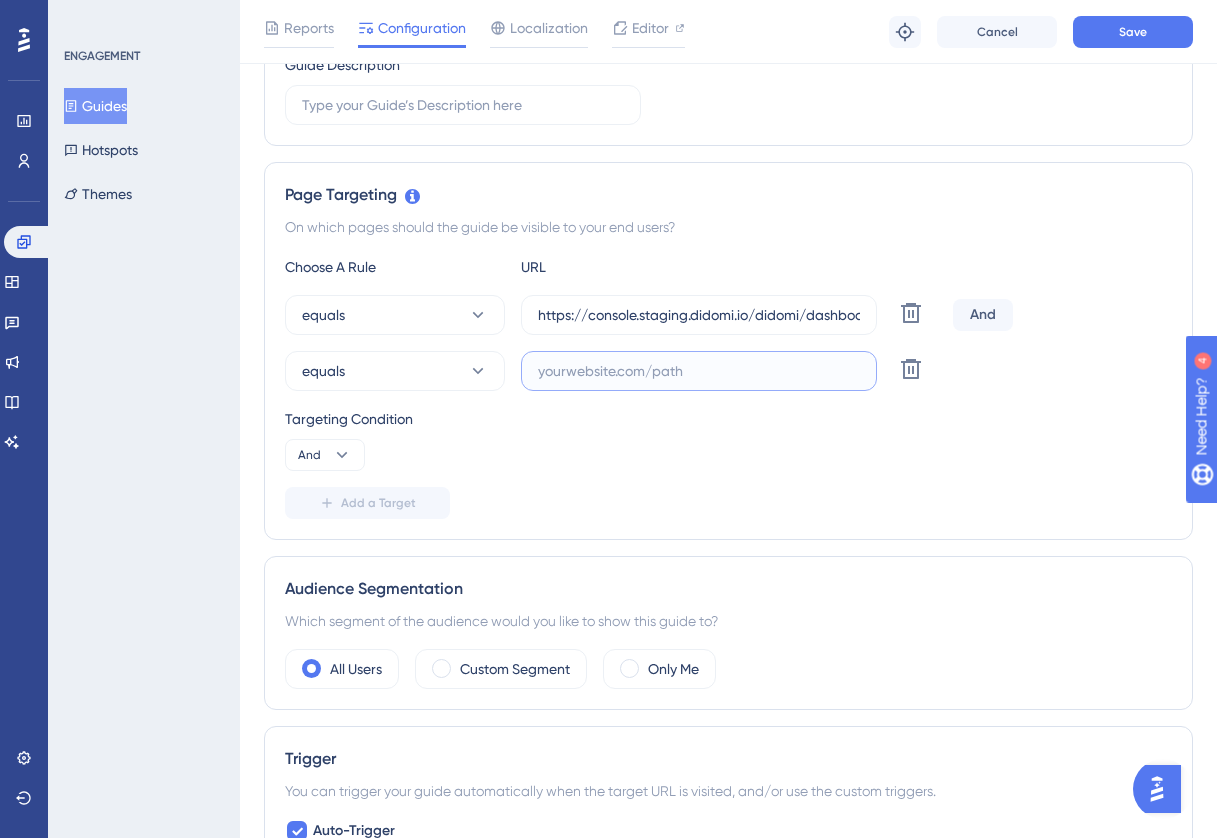 click at bounding box center (699, 371) 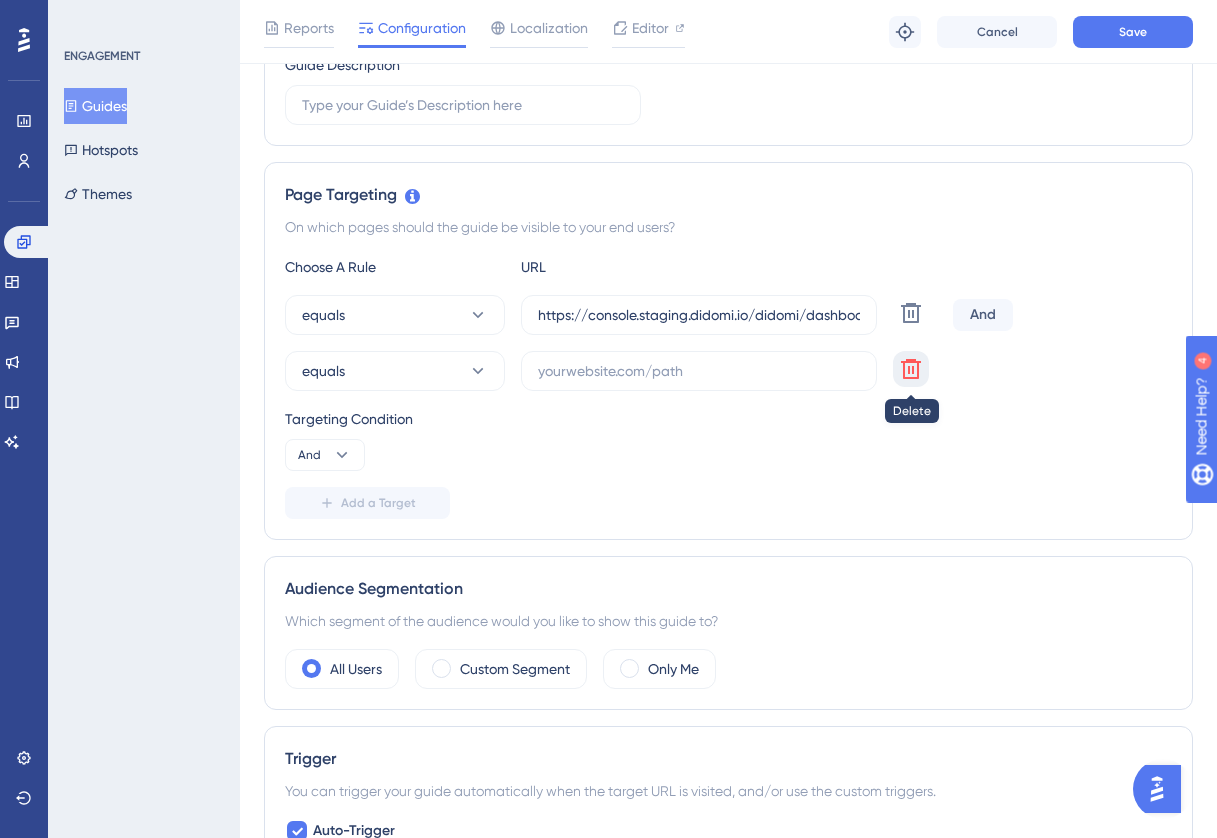 click 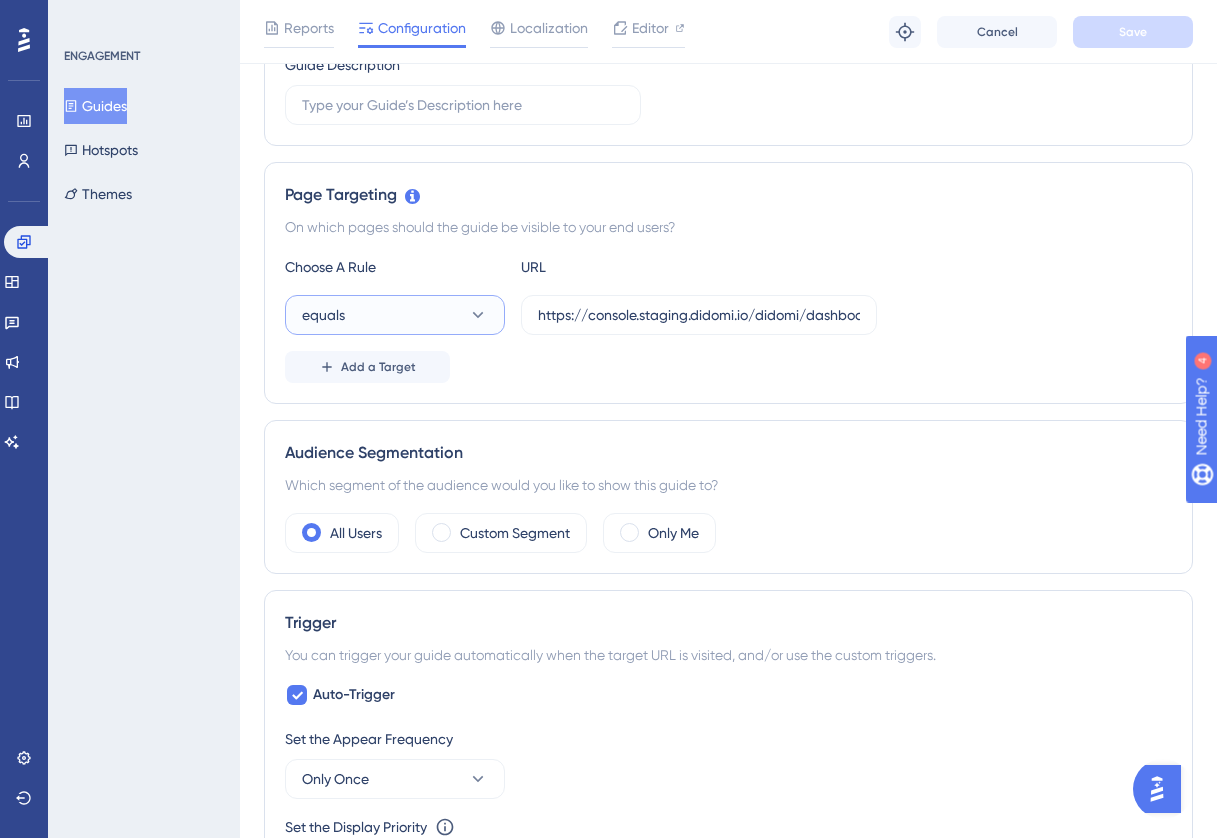 click on "equals" at bounding box center (395, 315) 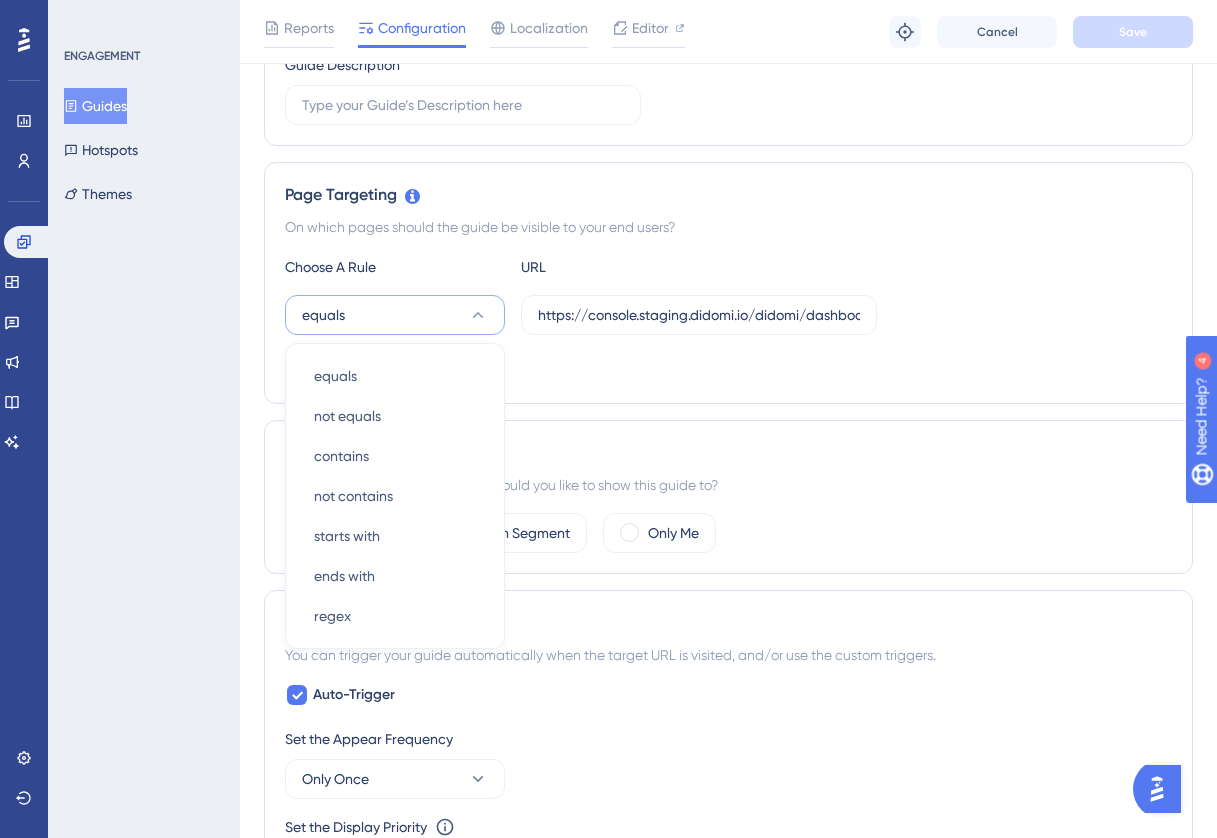 scroll, scrollTop: 433, scrollLeft: 0, axis: vertical 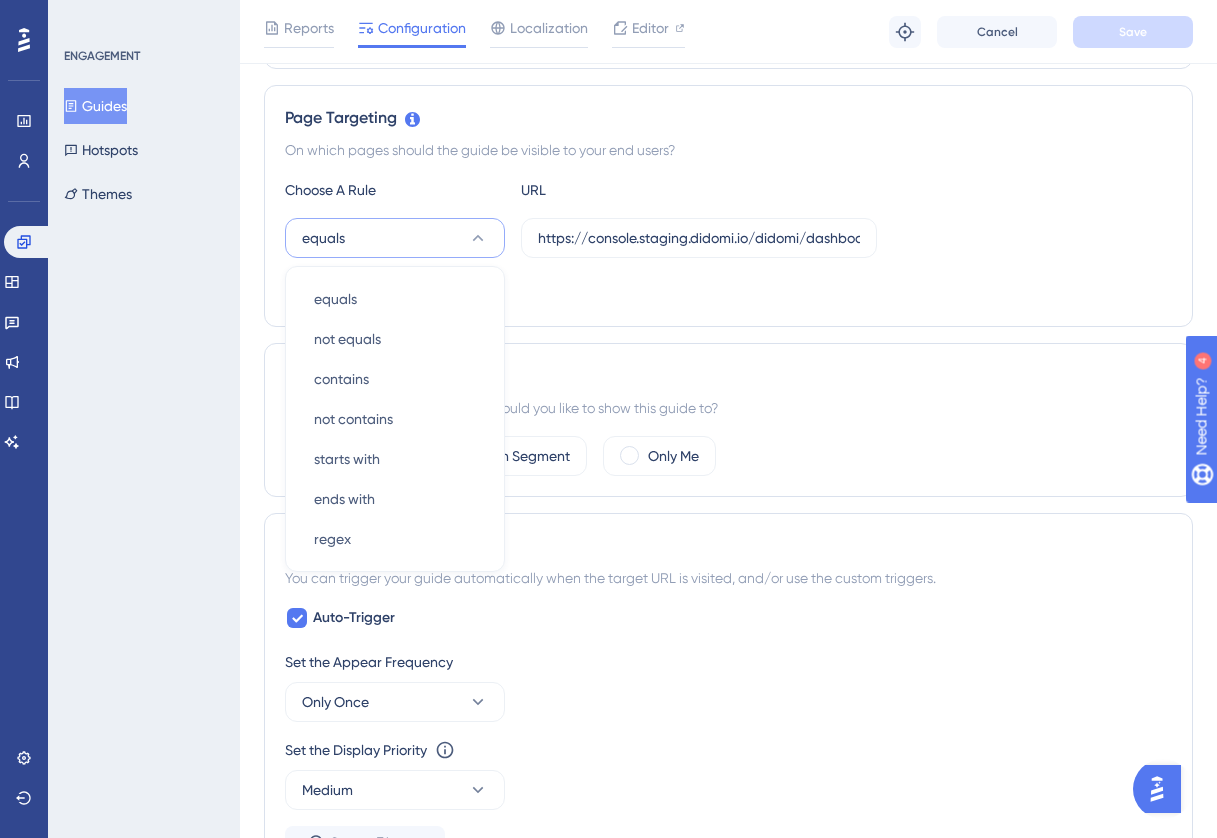 click on "equals equals equals not equals not equals contains contains not contains not contains starts with starts with ends with ends with regex regex https://console.staging.didomi.io/didomi/dashboard" at bounding box center [728, 238] 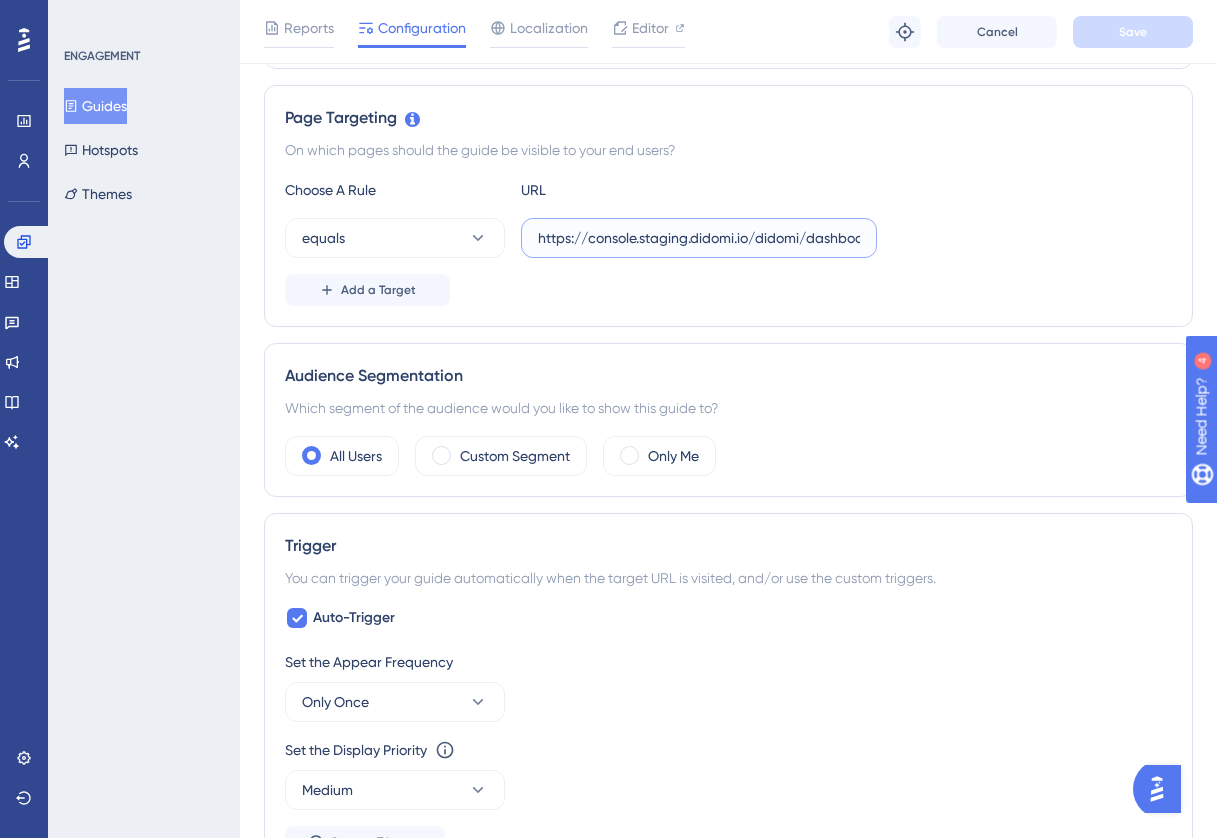 scroll, scrollTop: 0, scrollLeft: 22, axis: horizontal 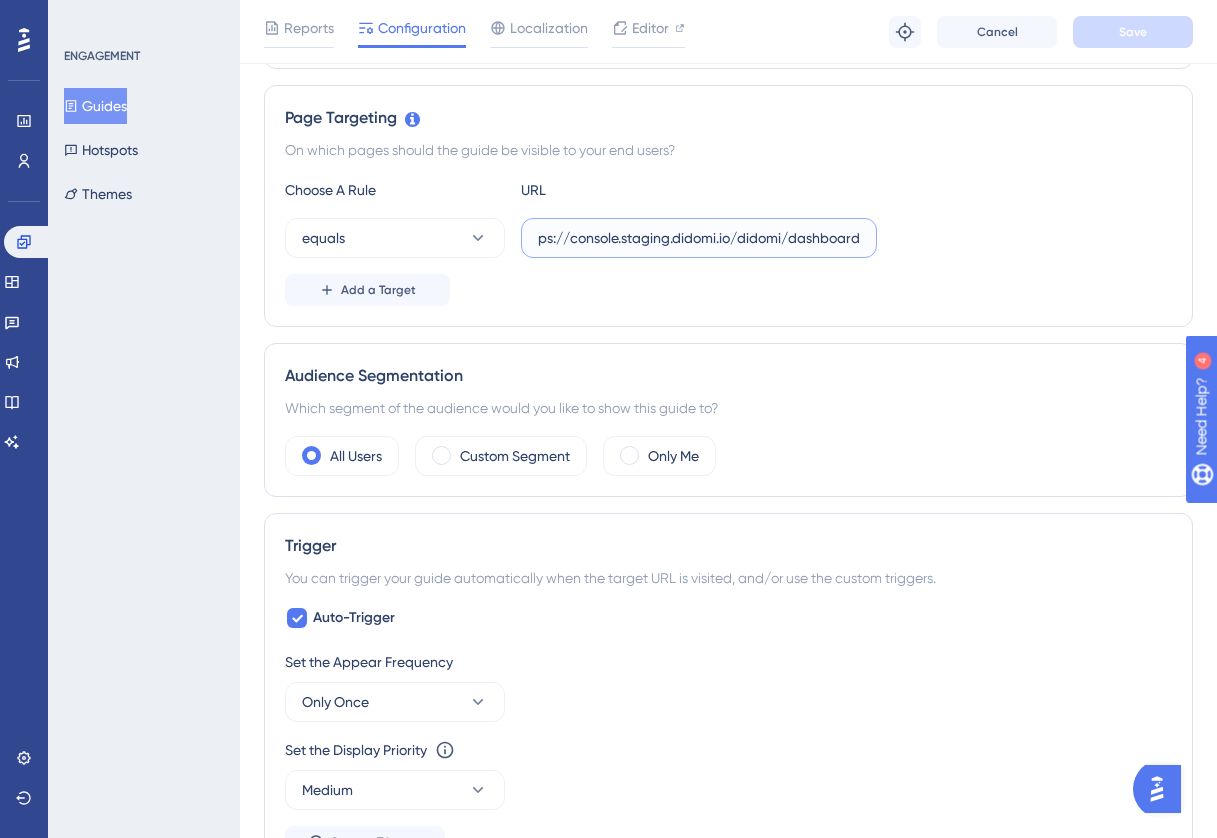 drag, startPoint x: 539, startPoint y: 241, endPoint x: 1017, endPoint y: 246, distance: 478.02615 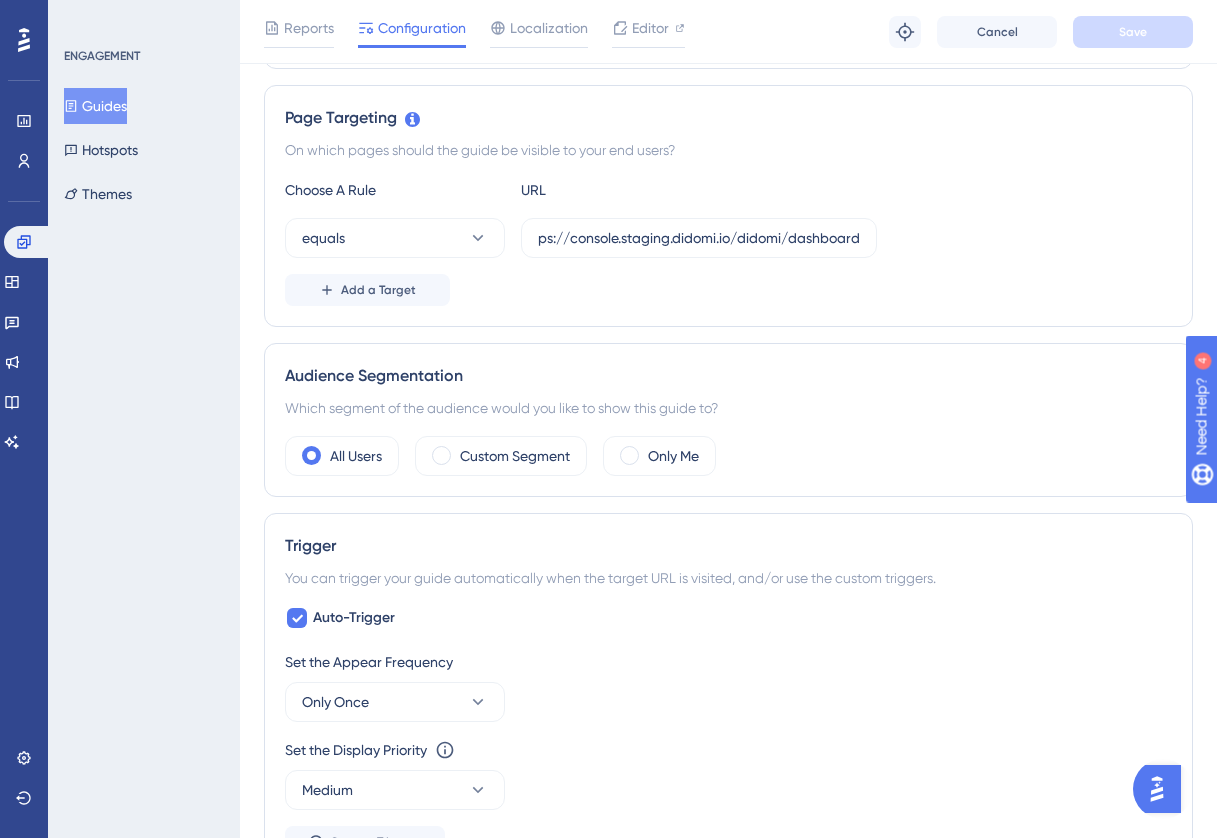 scroll, scrollTop: 0, scrollLeft: 0, axis: both 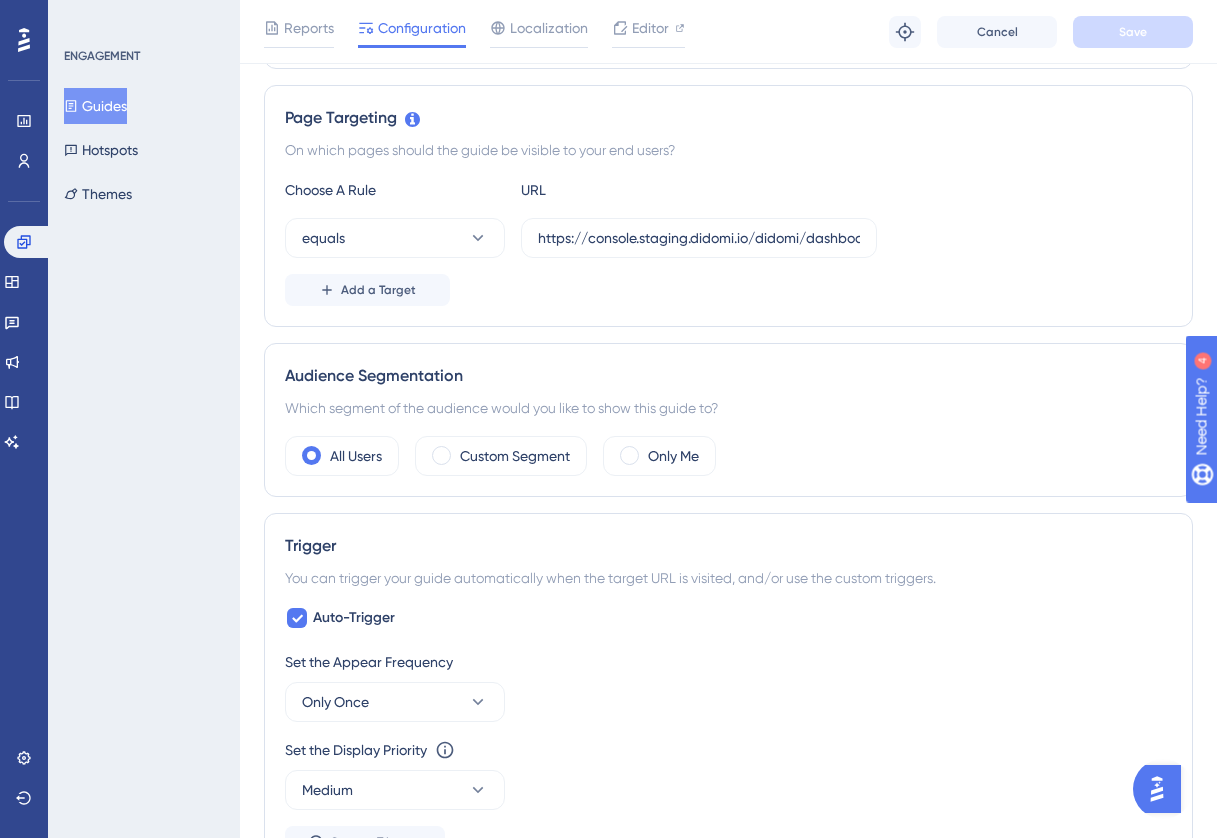 click on "Guides" at bounding box center [95, 106] 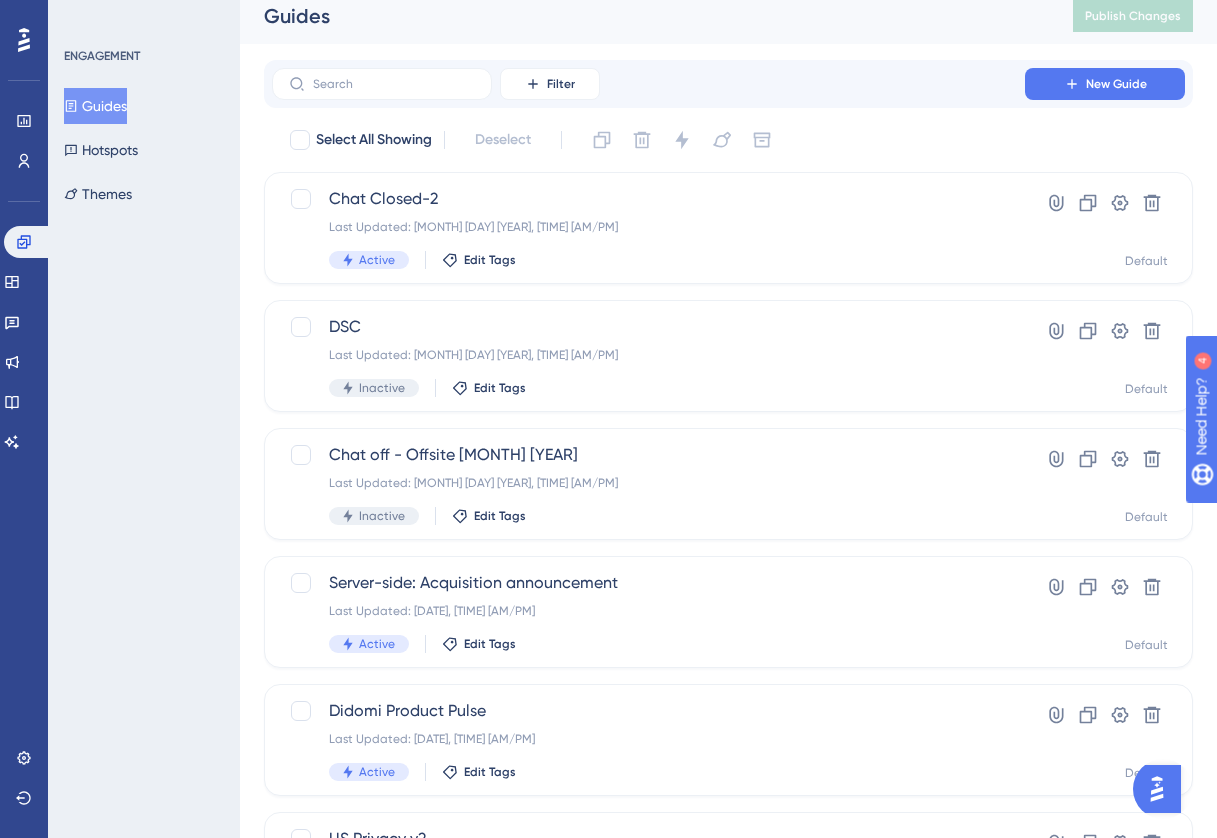 scroll, scrollTop: 15, scrollLeft: 0, axis: vertical 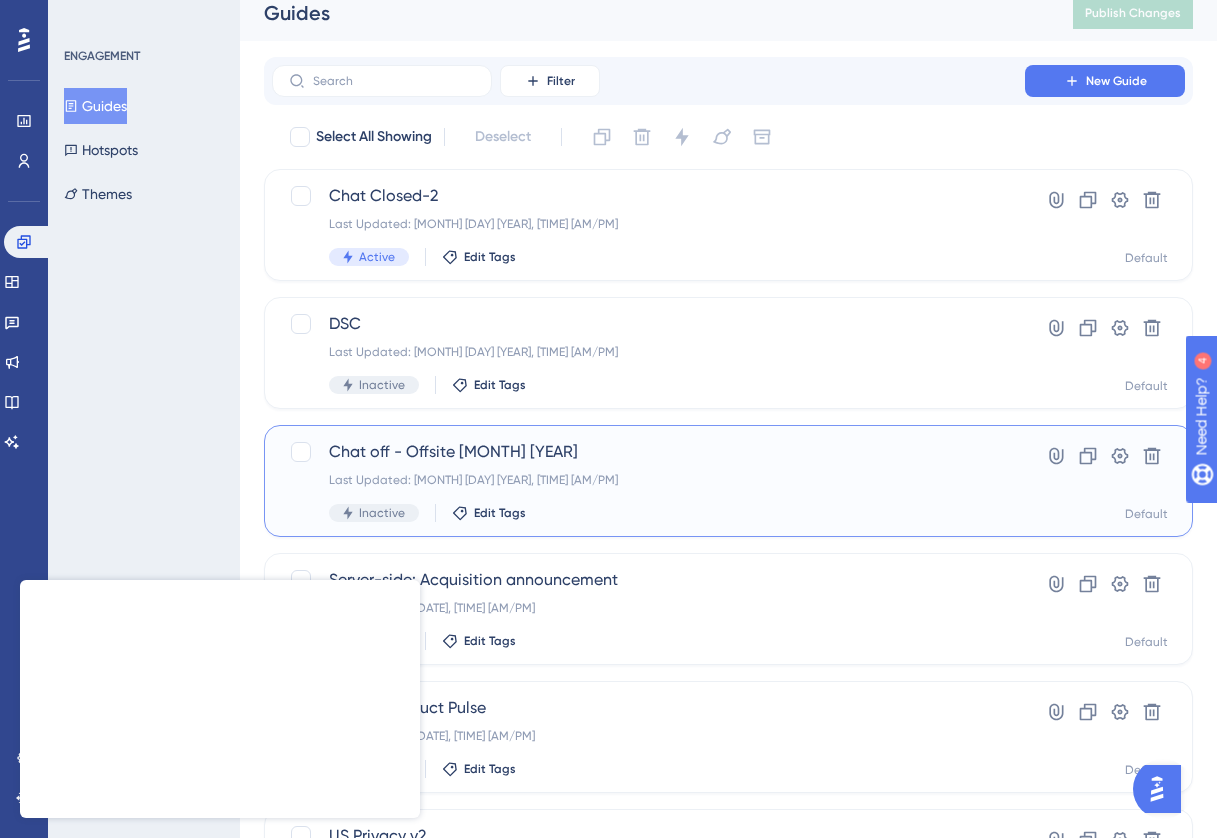click on "Last Updated: [MONTH] [DAY] [YEAR], [TIME] [AM/PM]" at bounding box center (648, 480) 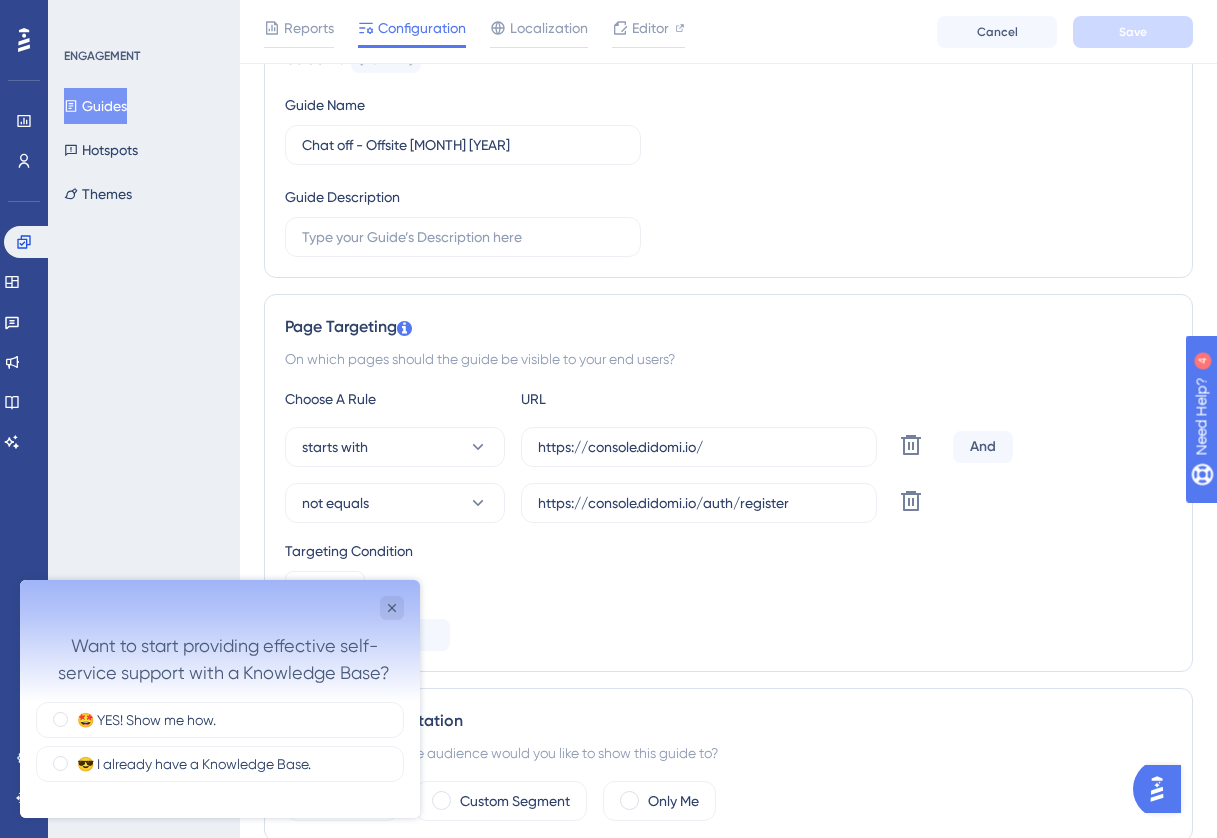 scroll, scrollTop: 224, scrollLeft: 0, axis: vertical 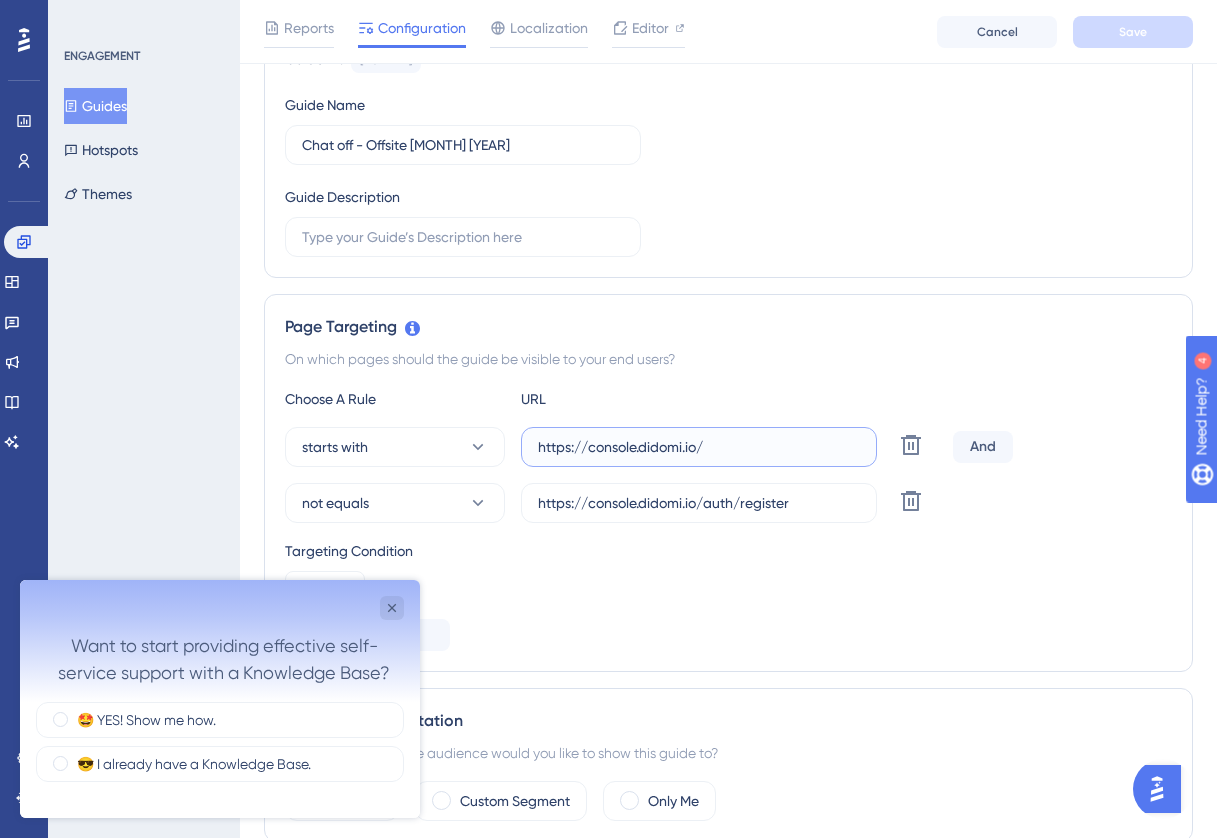 drag, startPoint x: 751, startPoint y: 445, endPoint x: 516, endPoint y: 444, distance: 235.00212 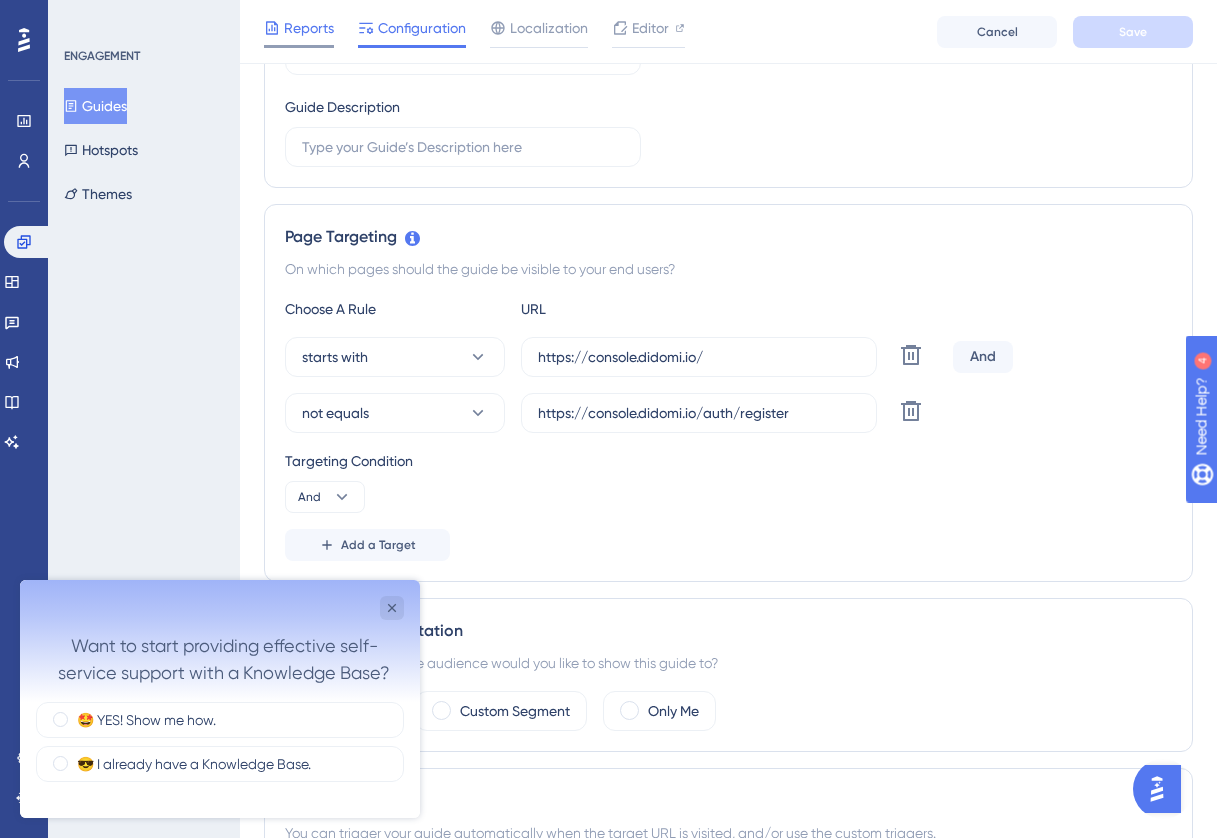 click on "Reports" at bounding box center [309, 28] 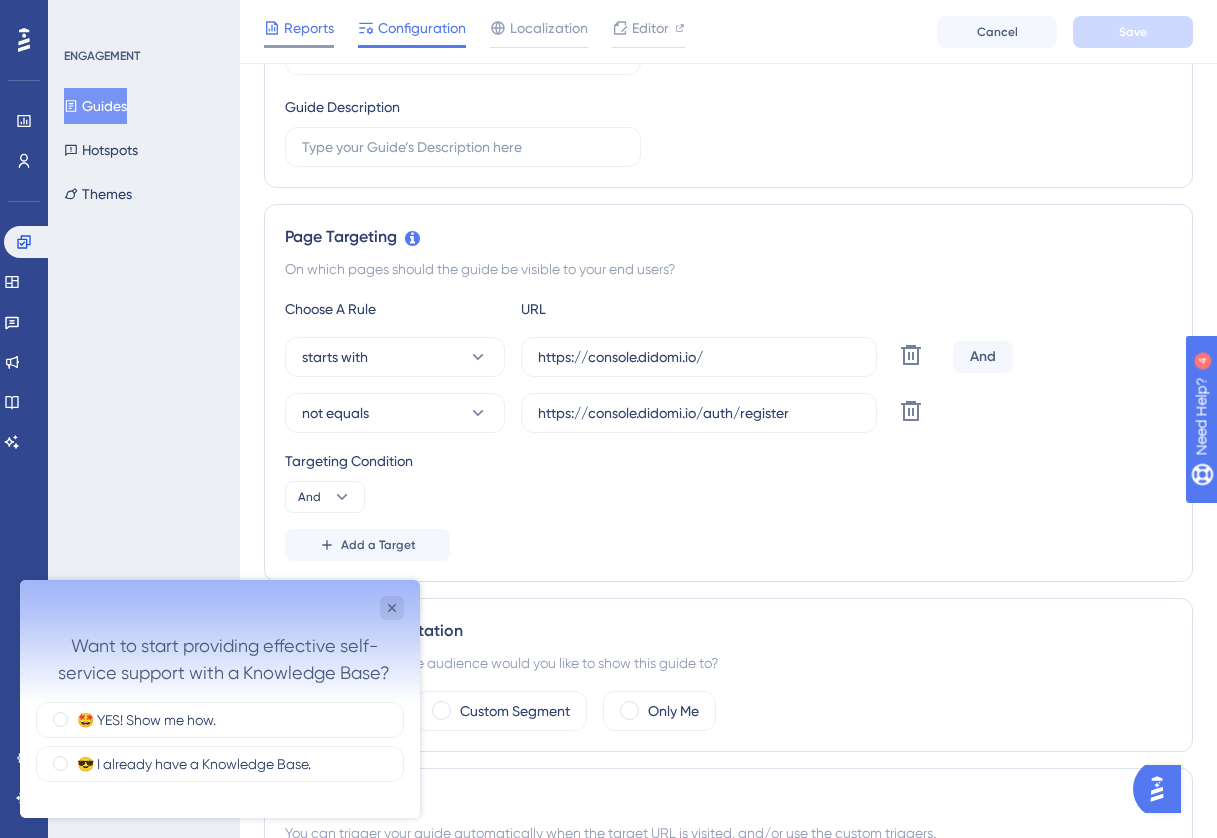 scroll, scrollTop: 0, scrollLeft: 0, axis: both 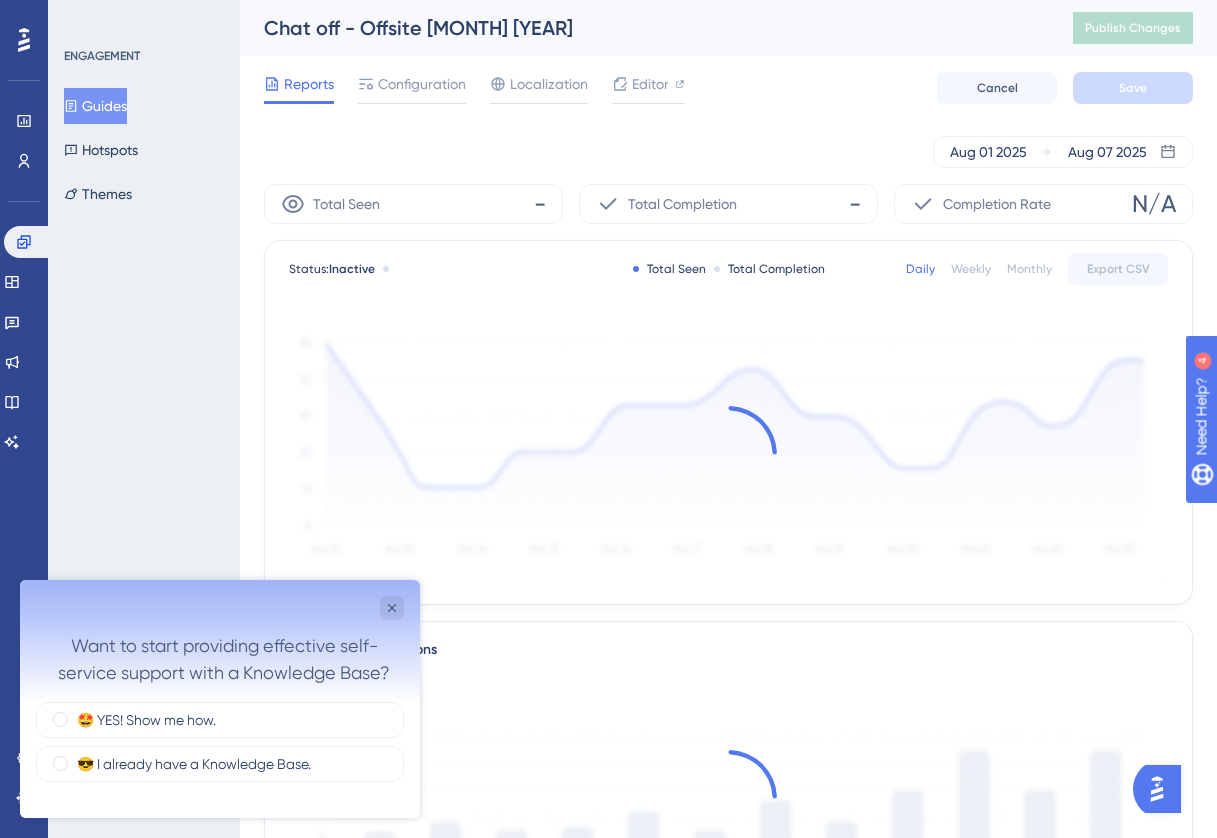 click on "Guides" at bounding box center (95, 106) 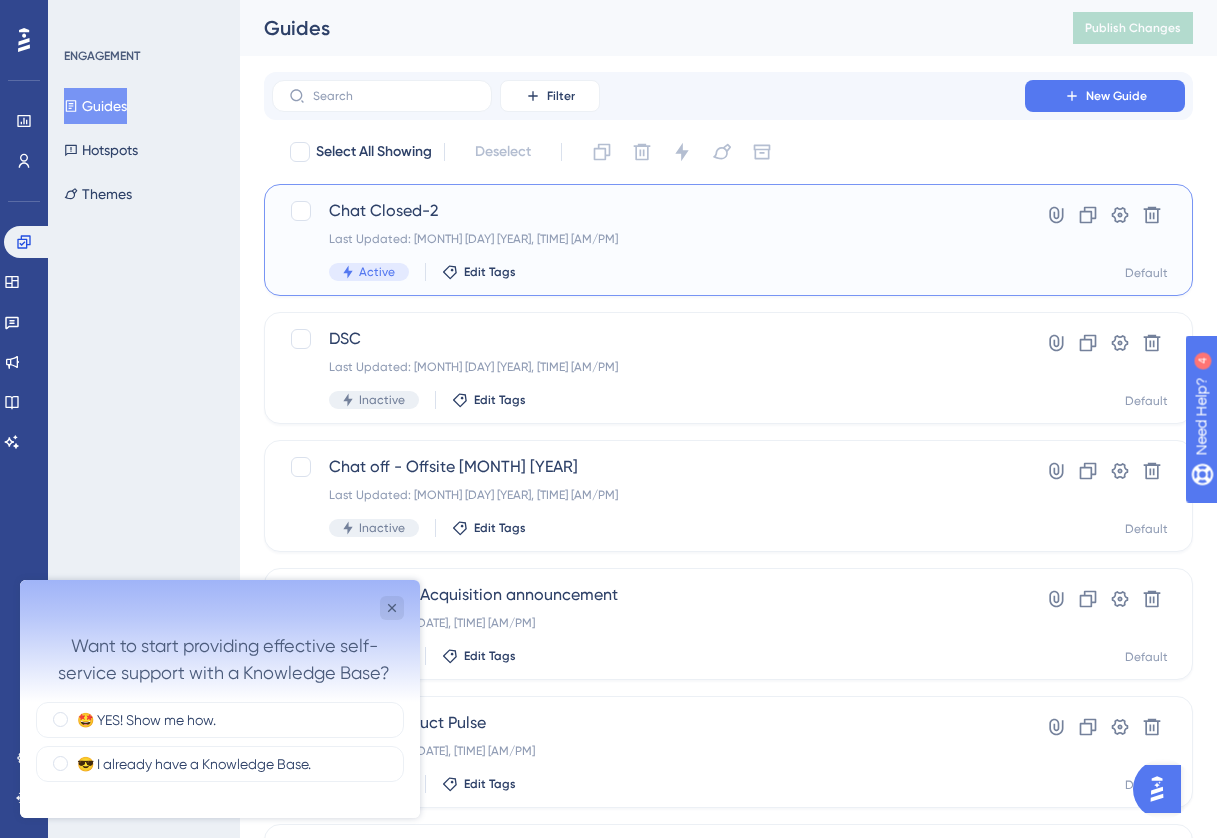 click on "Chat Closed-2" at bounding box center (648, 211) 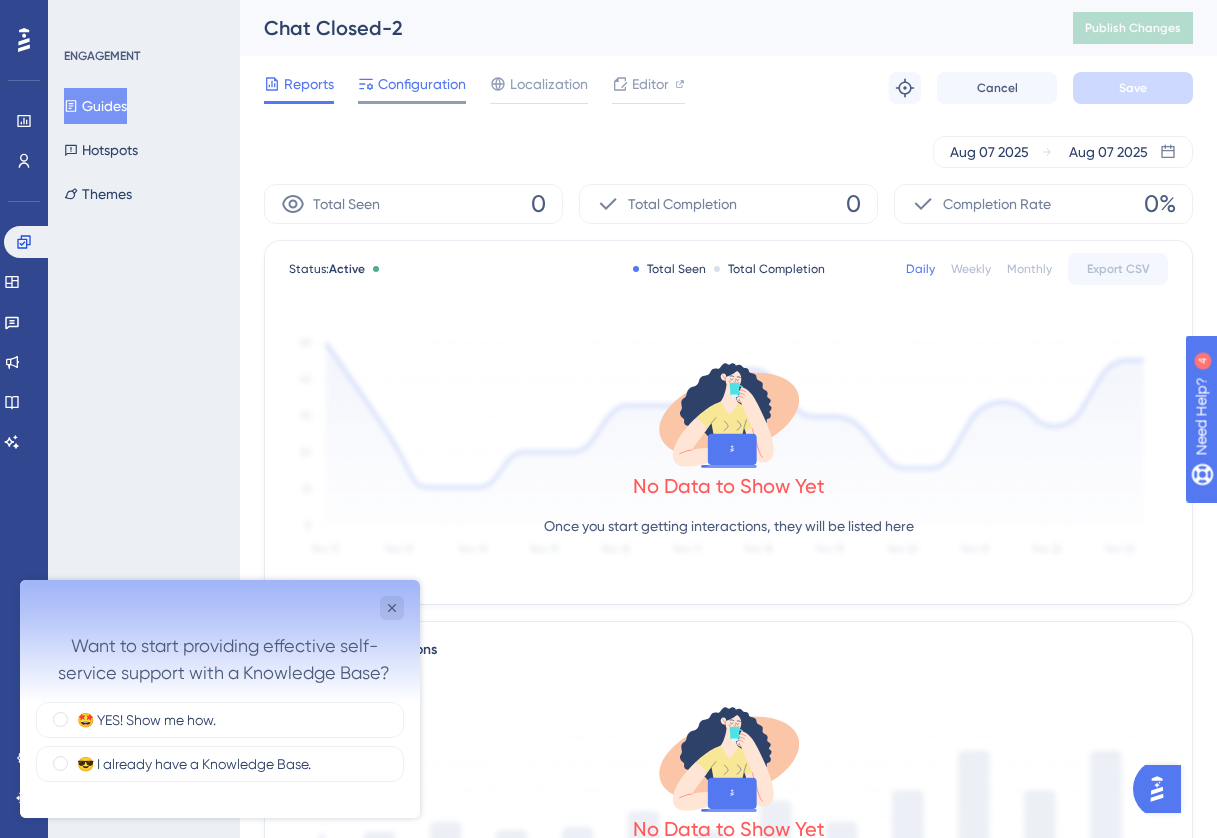 click on "Configuration" at bounding box center [422, 84] 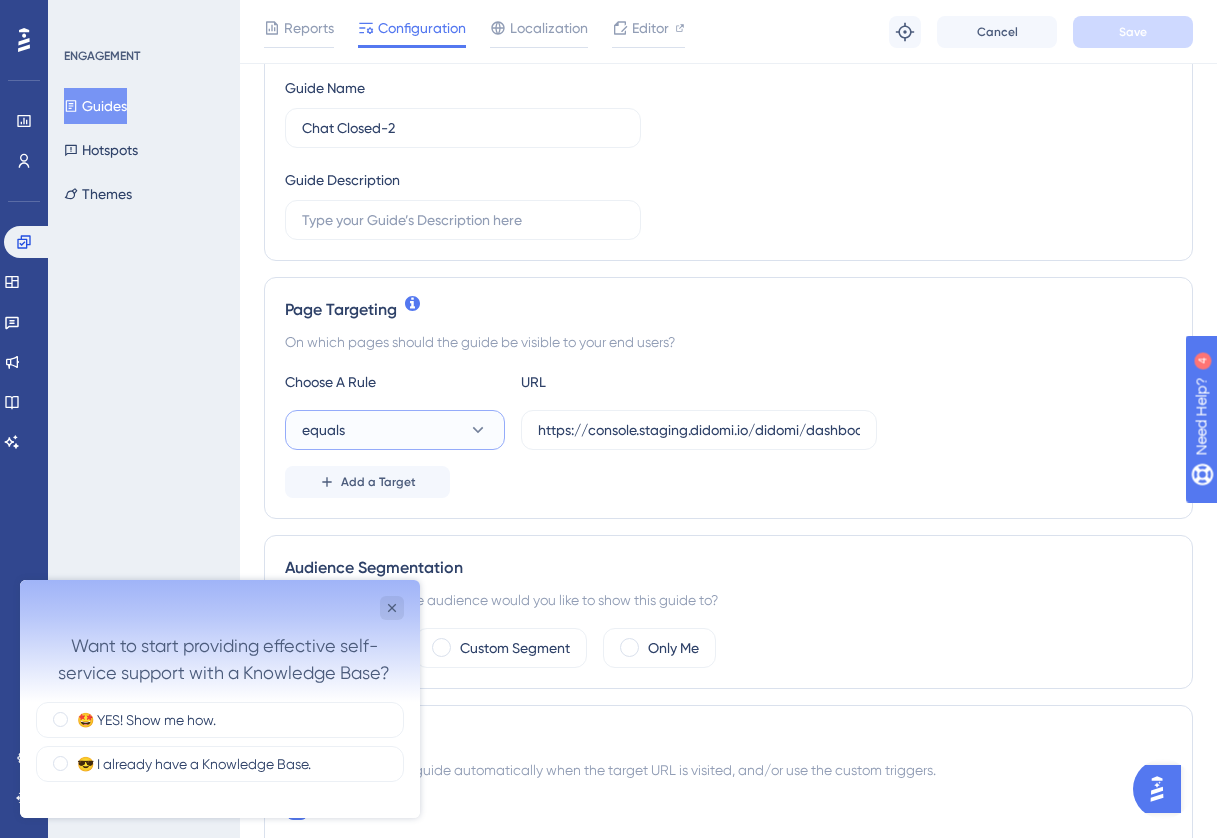 click on "equals" at bounding box center (395, 430) 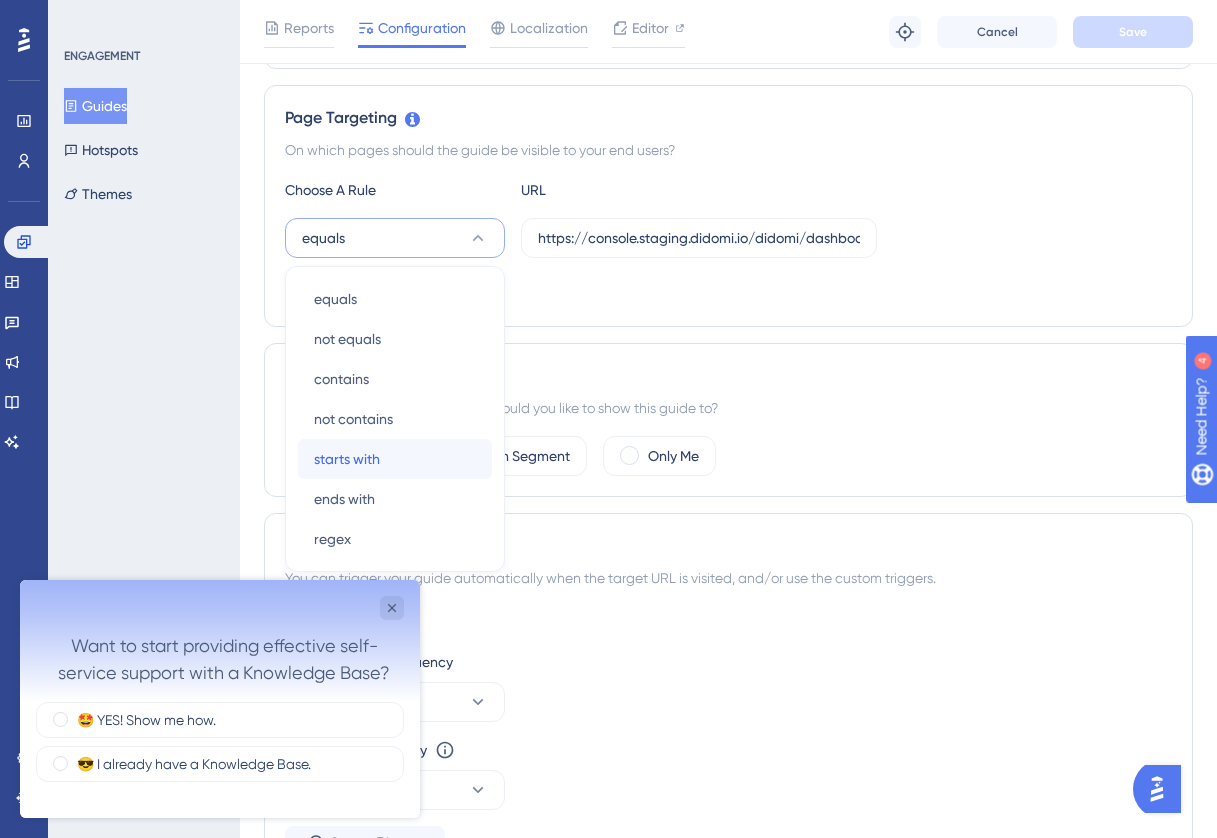 click on "starts with starts with" at bounding box center [395, 459] 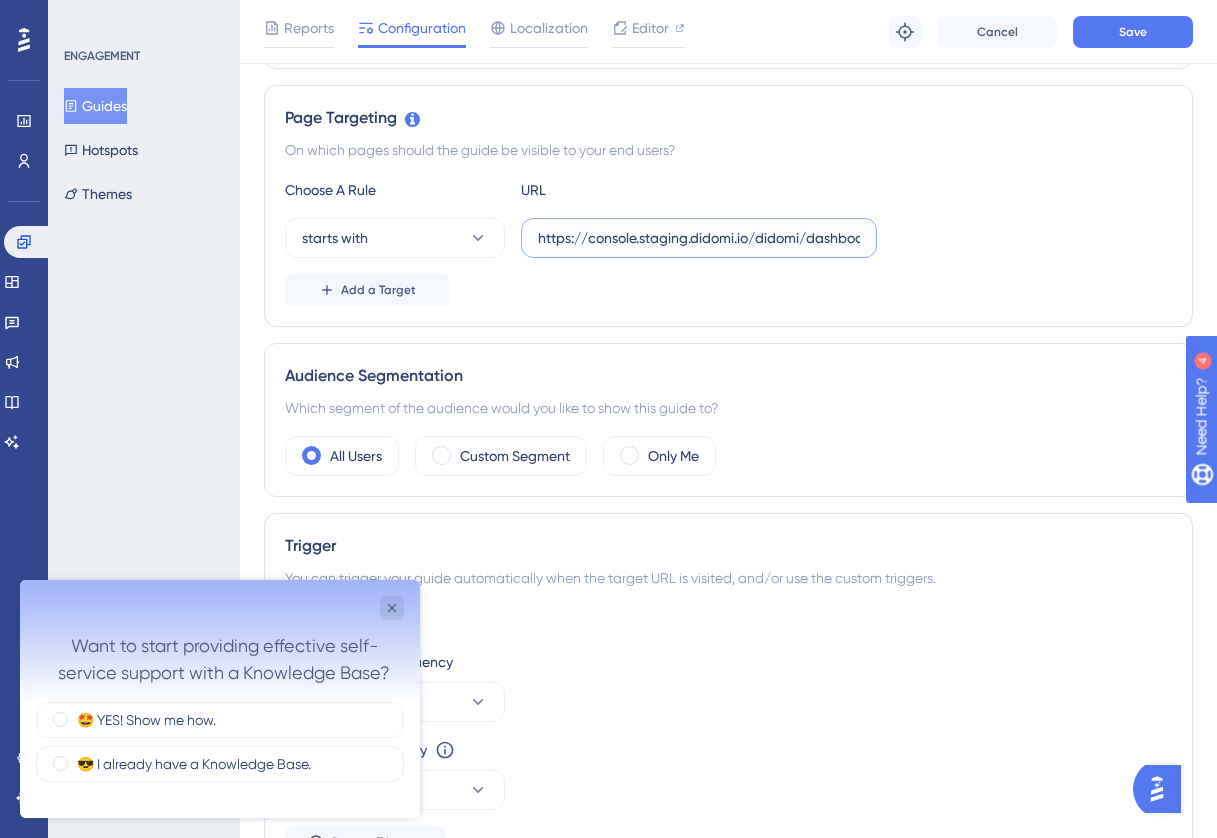 click on "https://console.staging.didomi.io/didomi/dashboard" at bounding box center [699, 238] 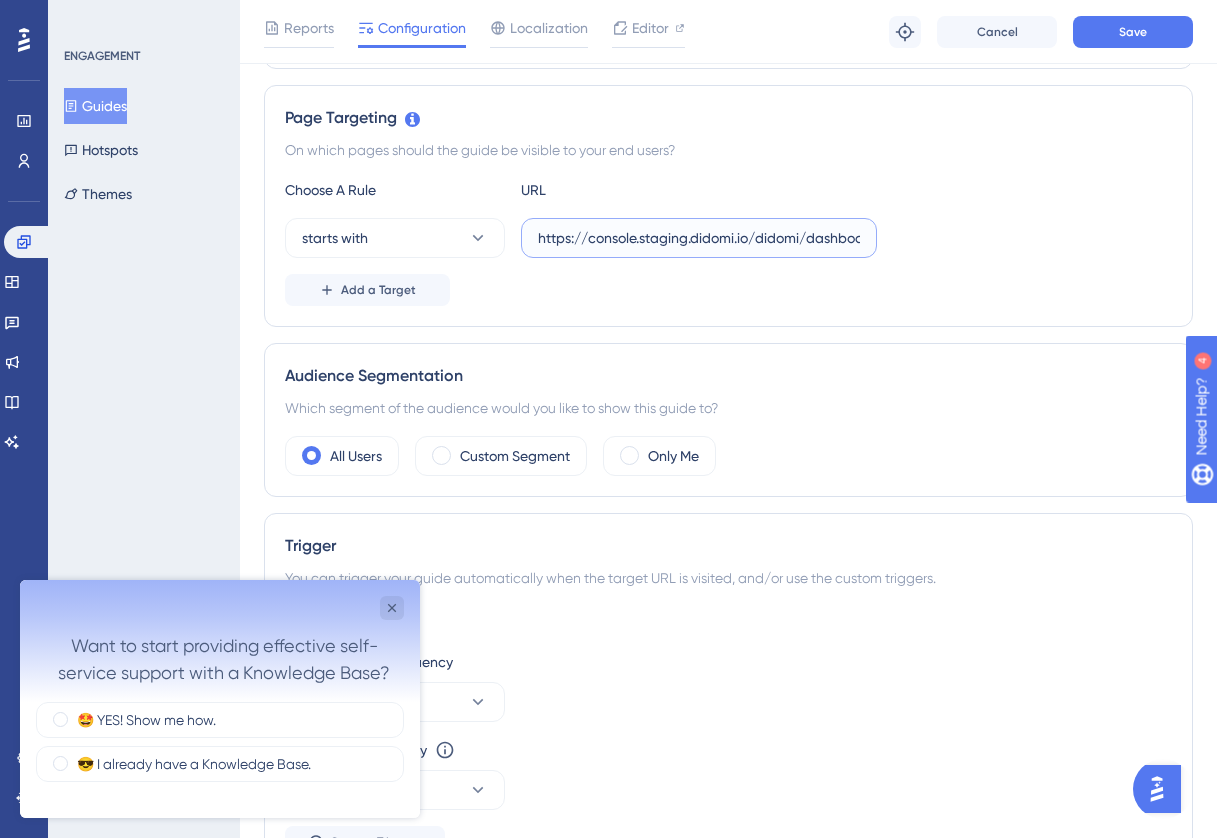 click on "https://console.staging.didomi.io/didomi/dashboard" at bounding box center (699, 238) 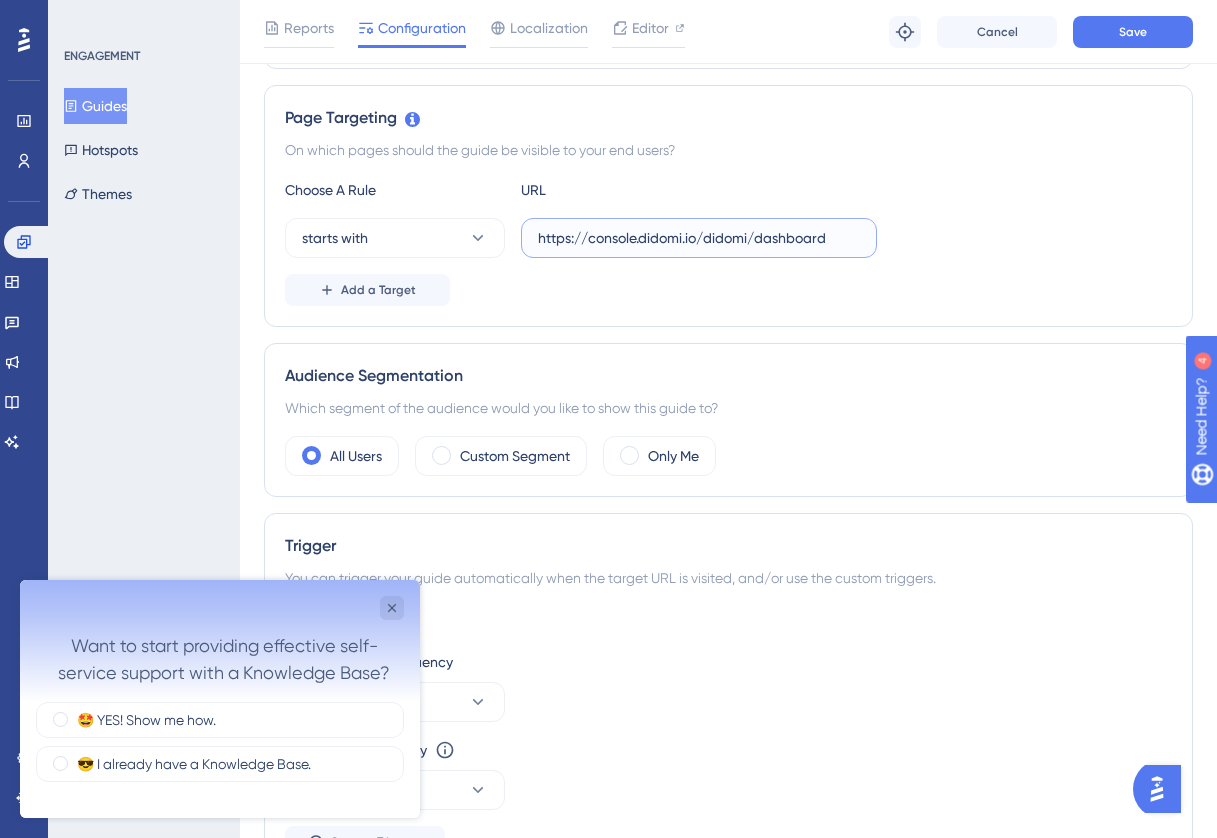drag, startPoint x: 705, startPoint y: 238, endPoint x: 836, endPoint y: 241, distance: 131.03435 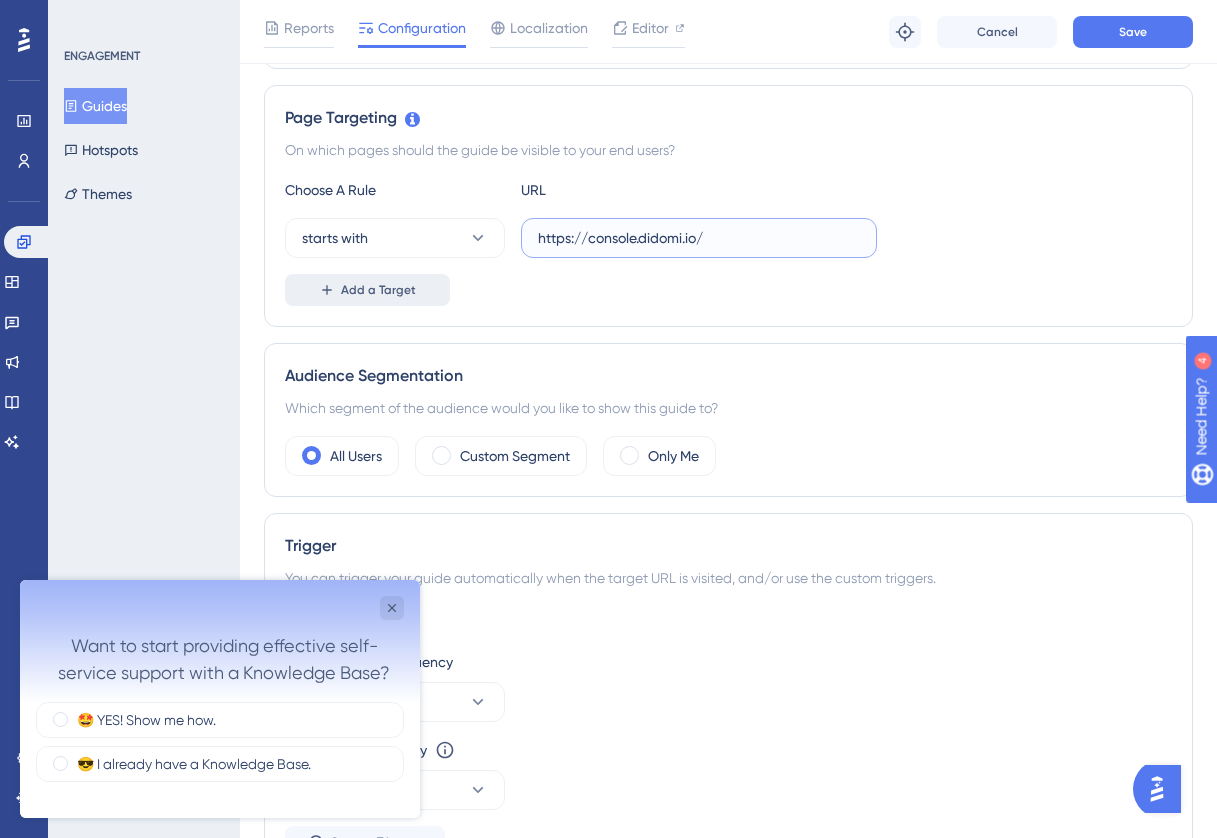 type on "https://console.didomi.io/" 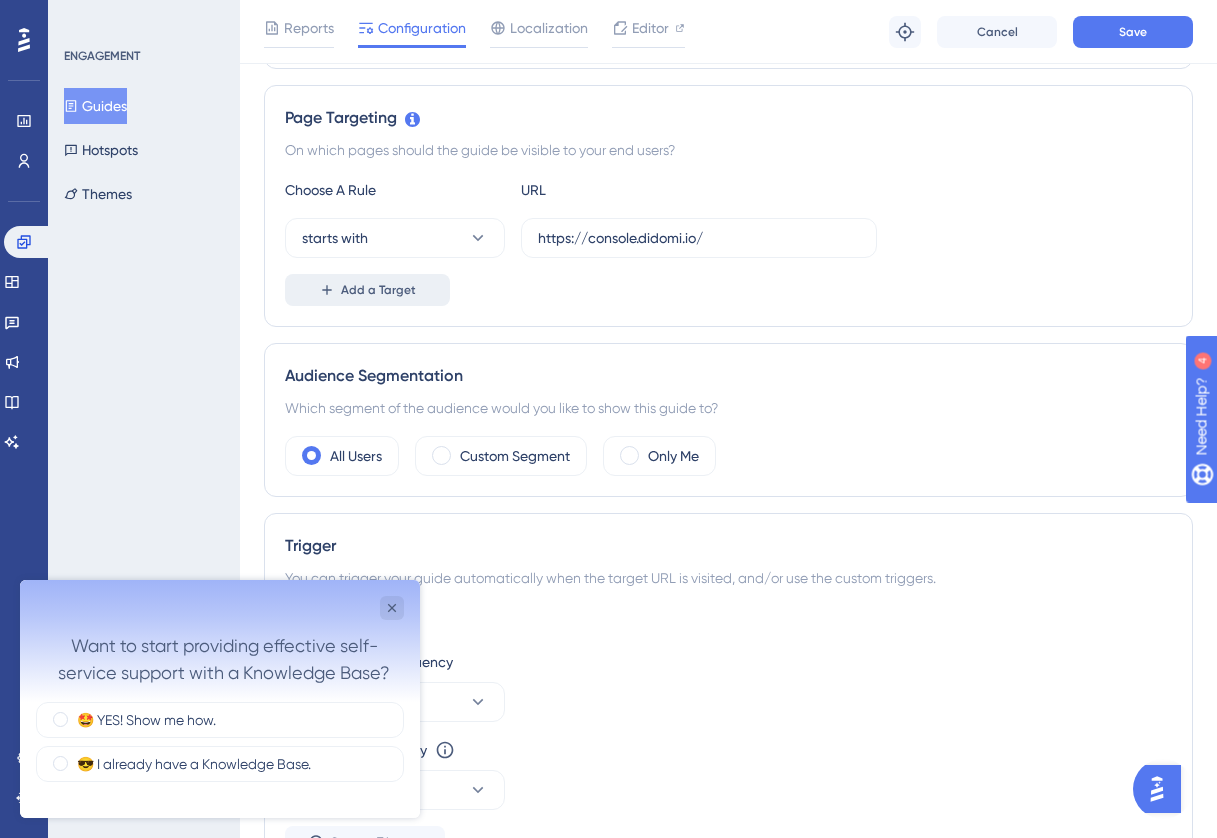 click on "Add a Target" at bounding box center [378, 290] 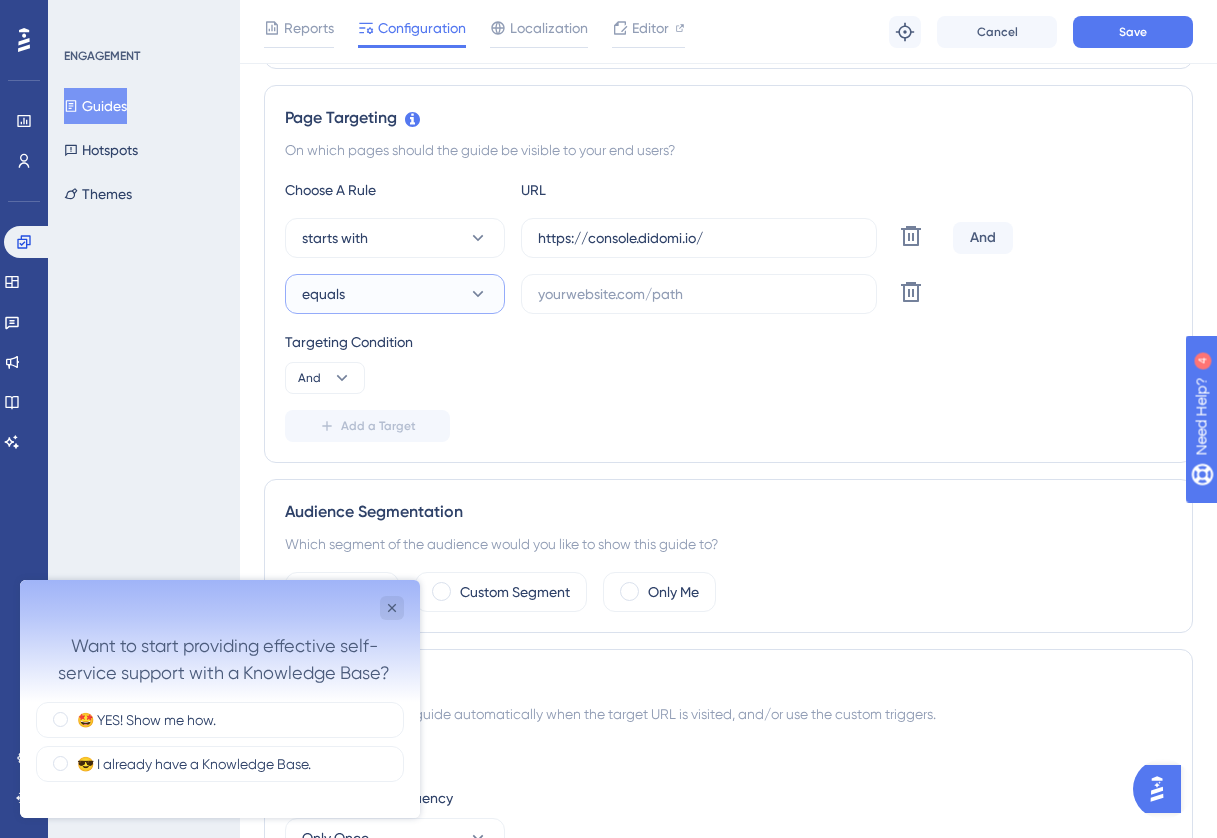 click on "equals" at bounding box center (395, 294) 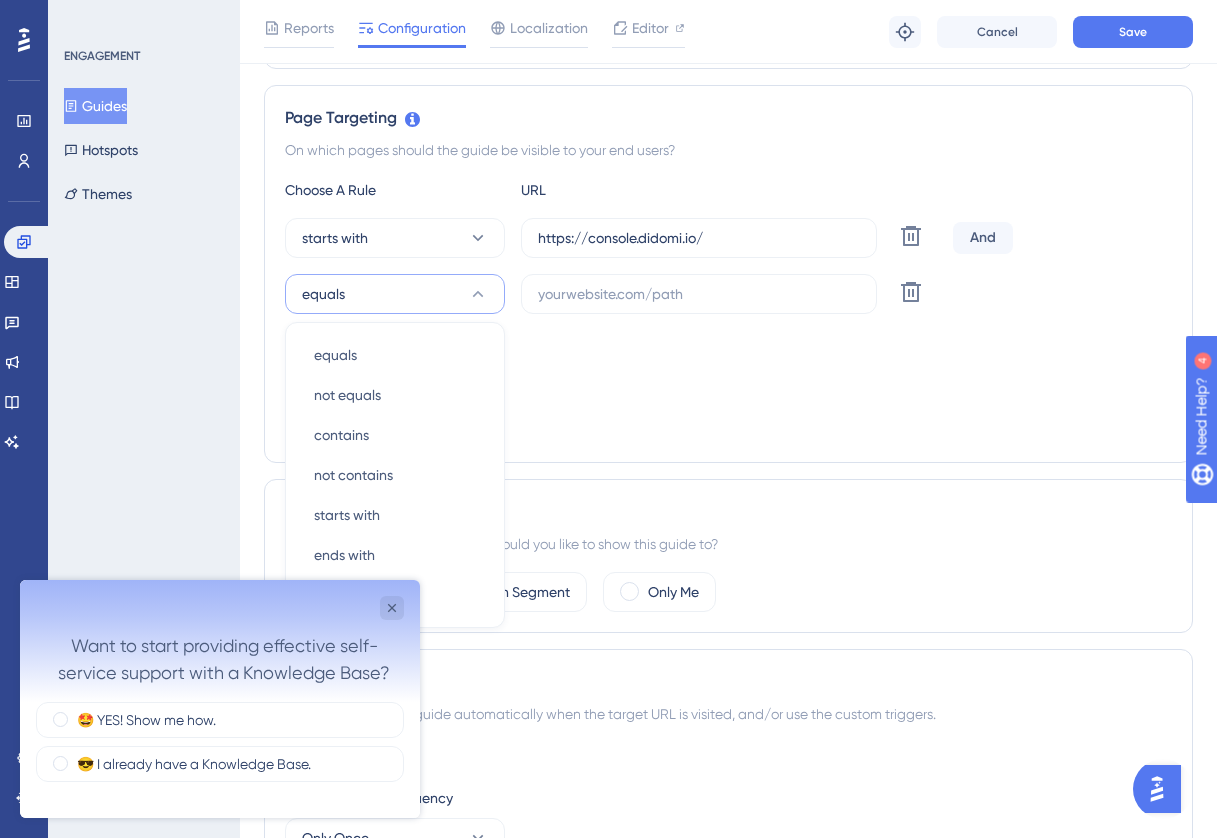 scroll, scrollTop: 486, scrollLeft: 0, axis: vertical 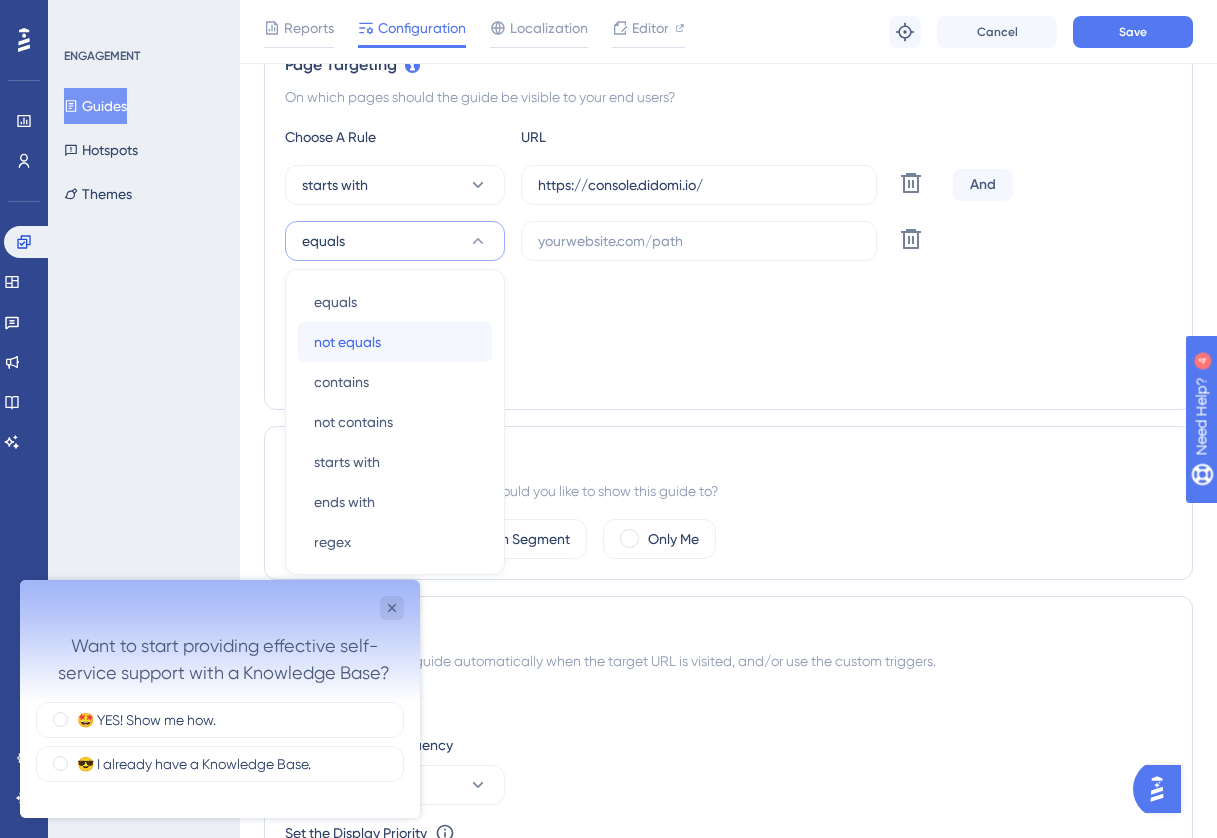 click on "not equals not equals" at bounding box center [395, 342] 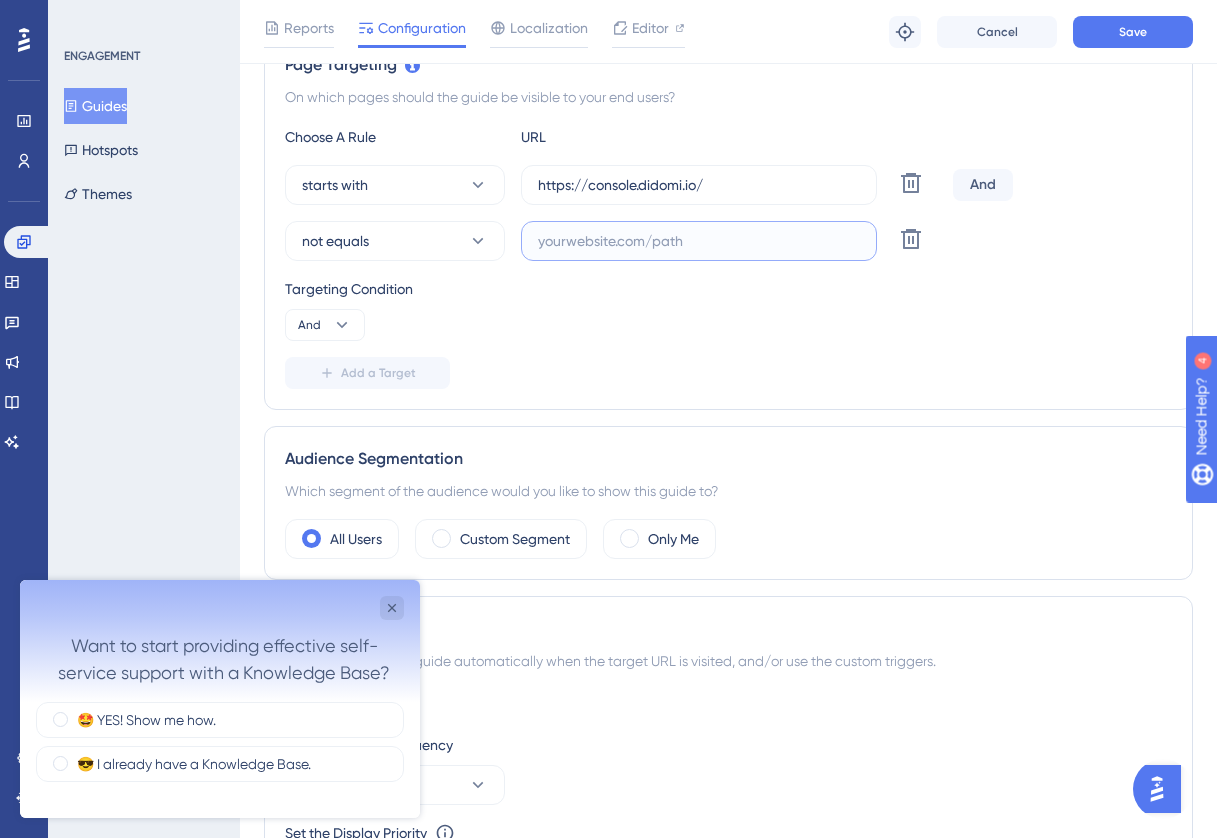 click at bounding box center (699, 241) 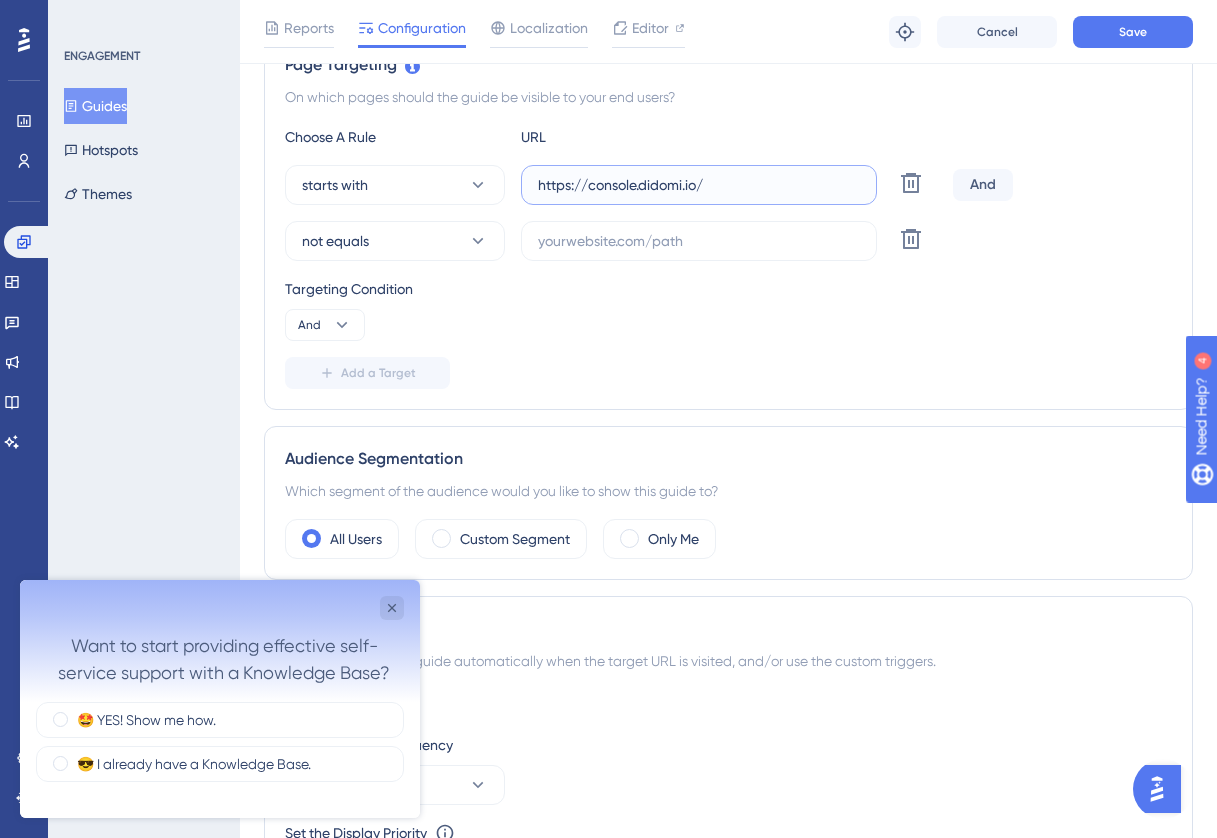 drag, startPoint x: 589, startPoint y: 185, endPoint x: 537, endPoint y: 185, distance: 52 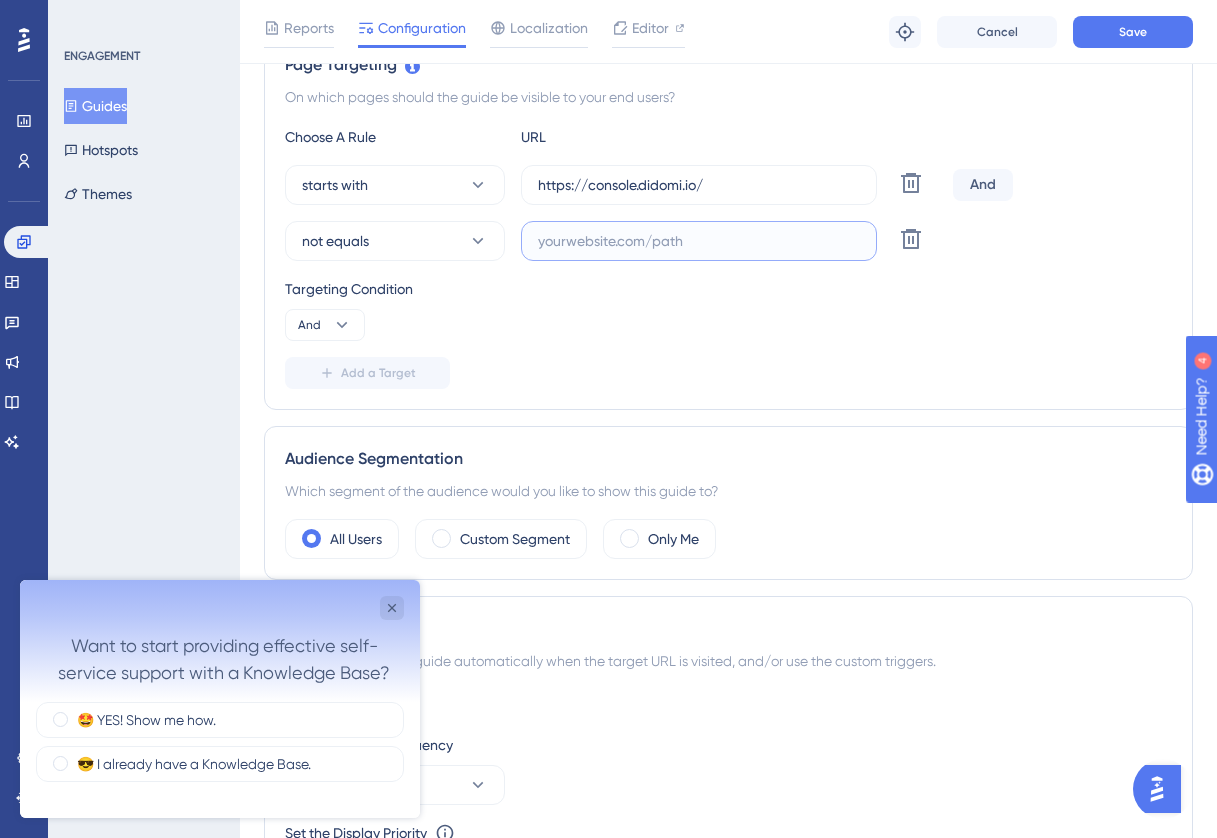 click at bounding box center [699, 241] 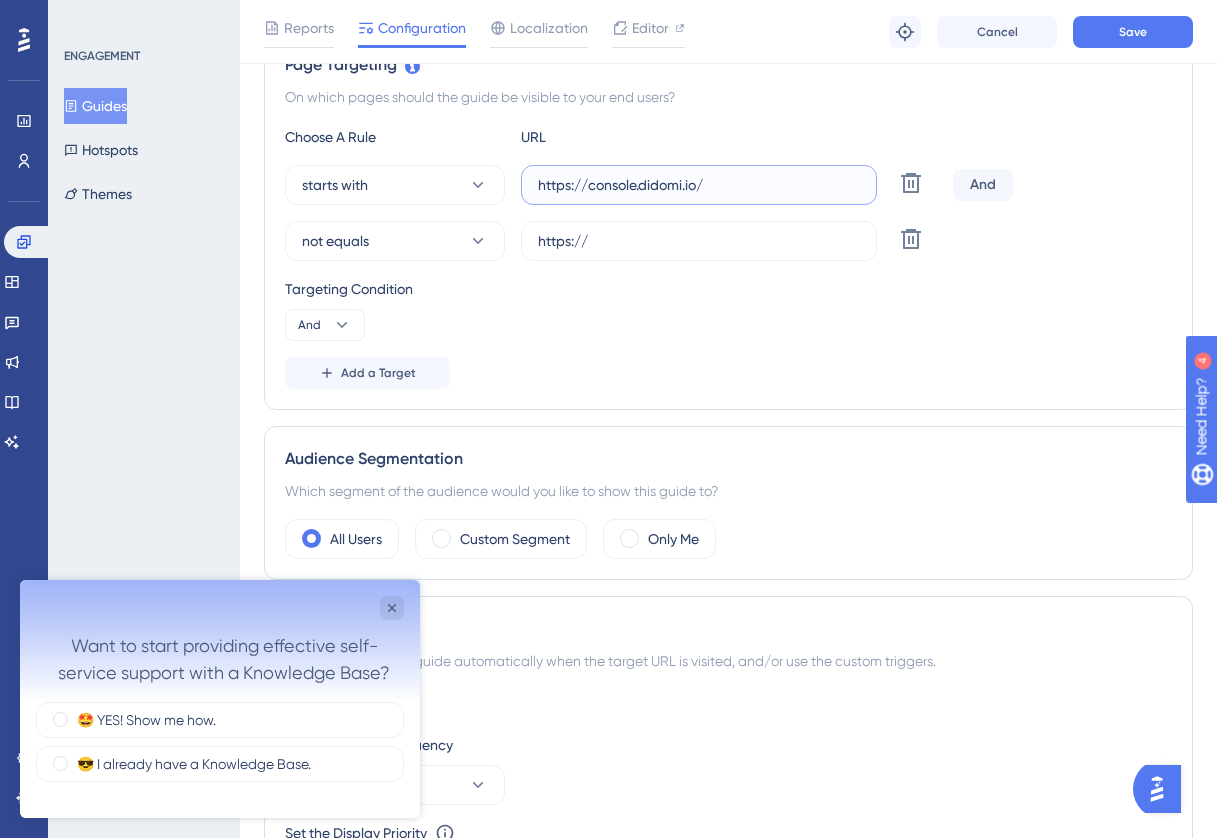 drag, startPoint x: 724, startPoint y: 176, endPoint x: 529, endPoint y: 175, distance: 195.00256 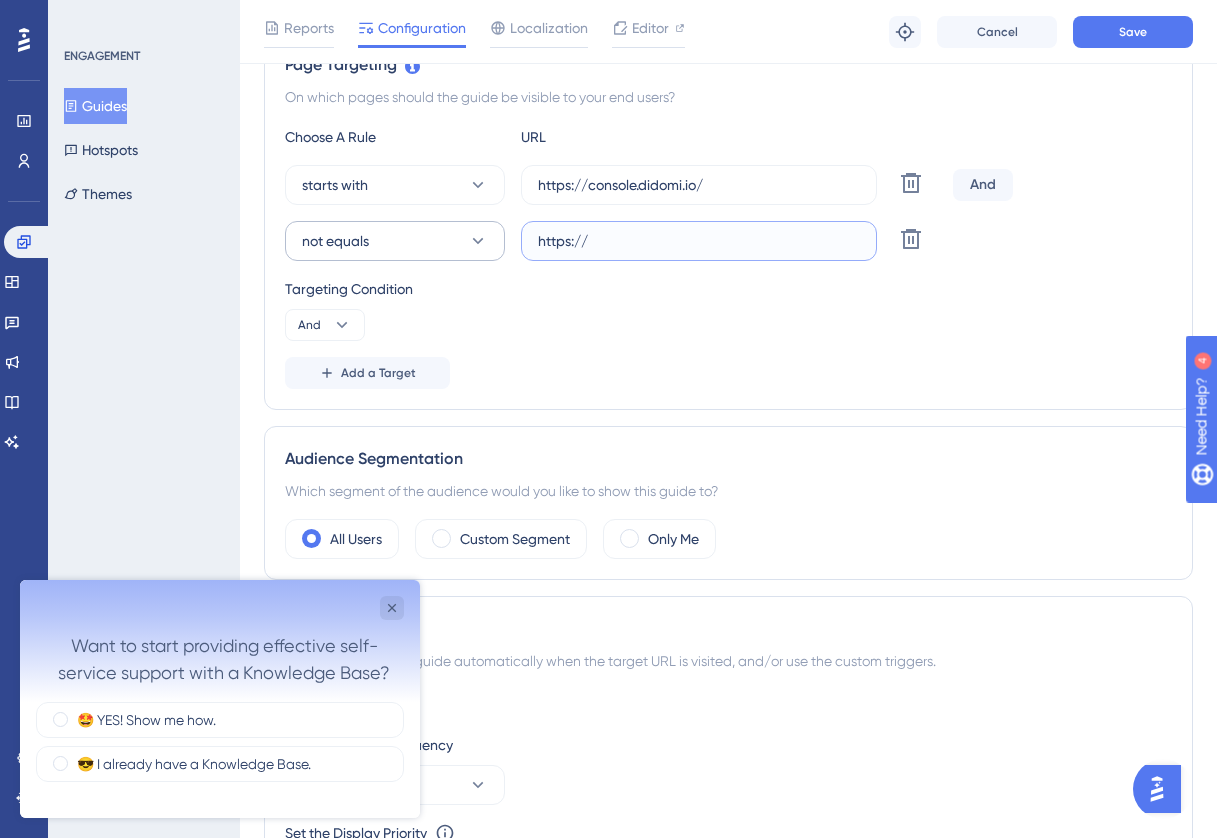 drag, startPoint x: 627, startPoint y: 247, endPoint x: 483, endPoint y: 247, distance: 144 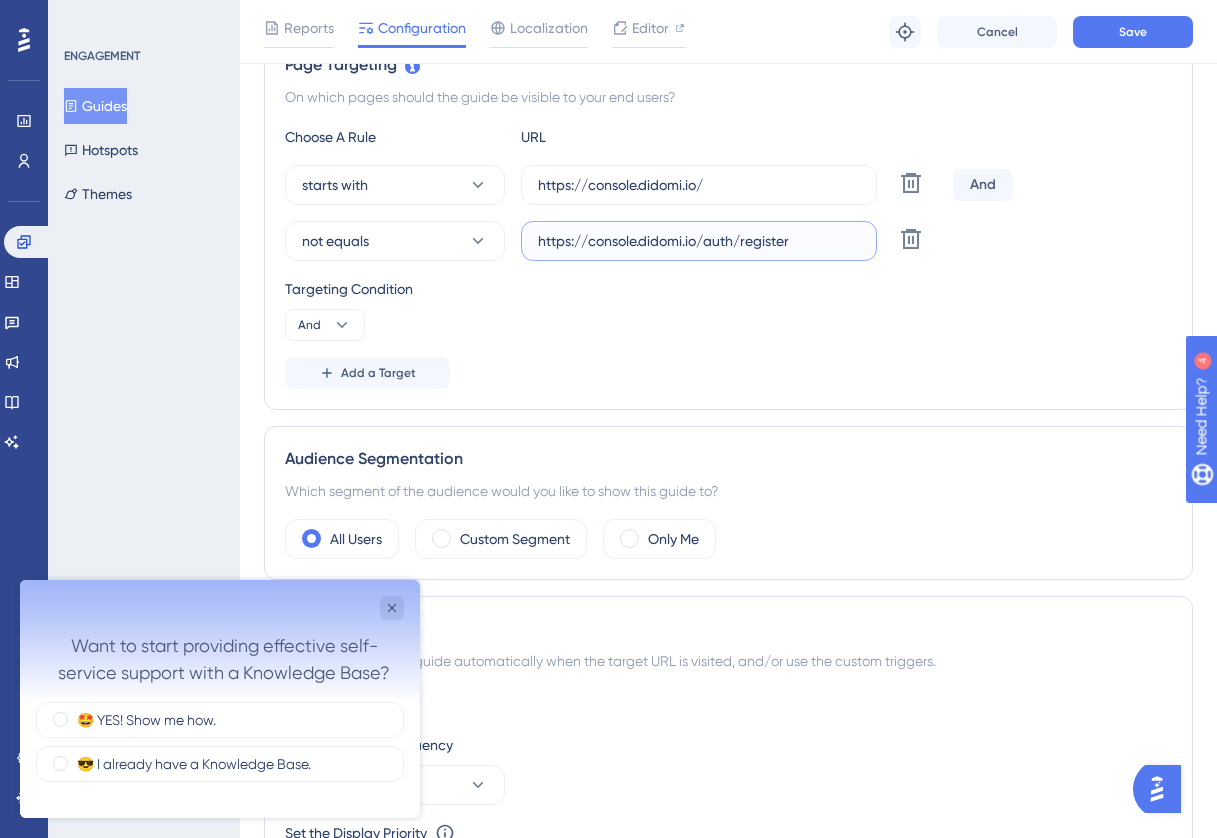 type on "https://console.didomi.io/auth/register" 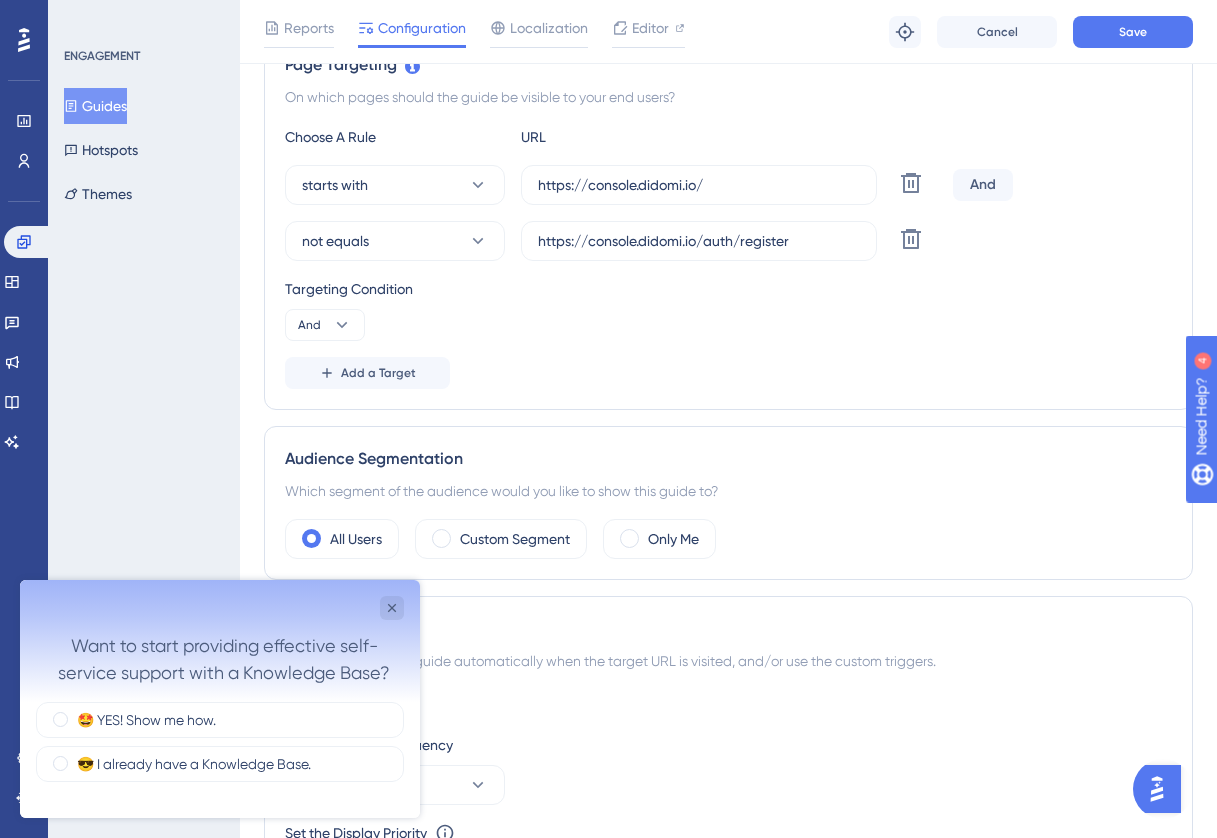 click on "Add a Target" at bounding box center (728, 373) 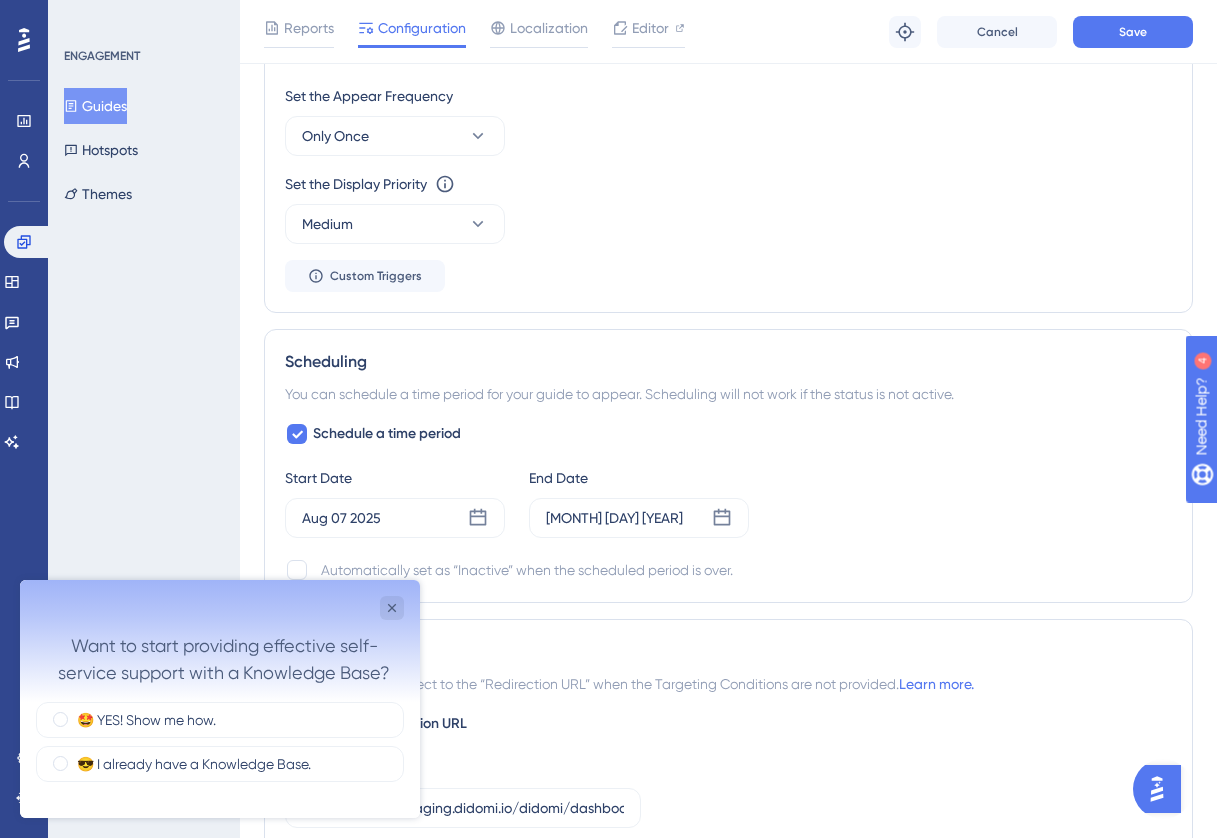 scroll, scrollTop: 1138, scrollLeft: 0, axis: vertical 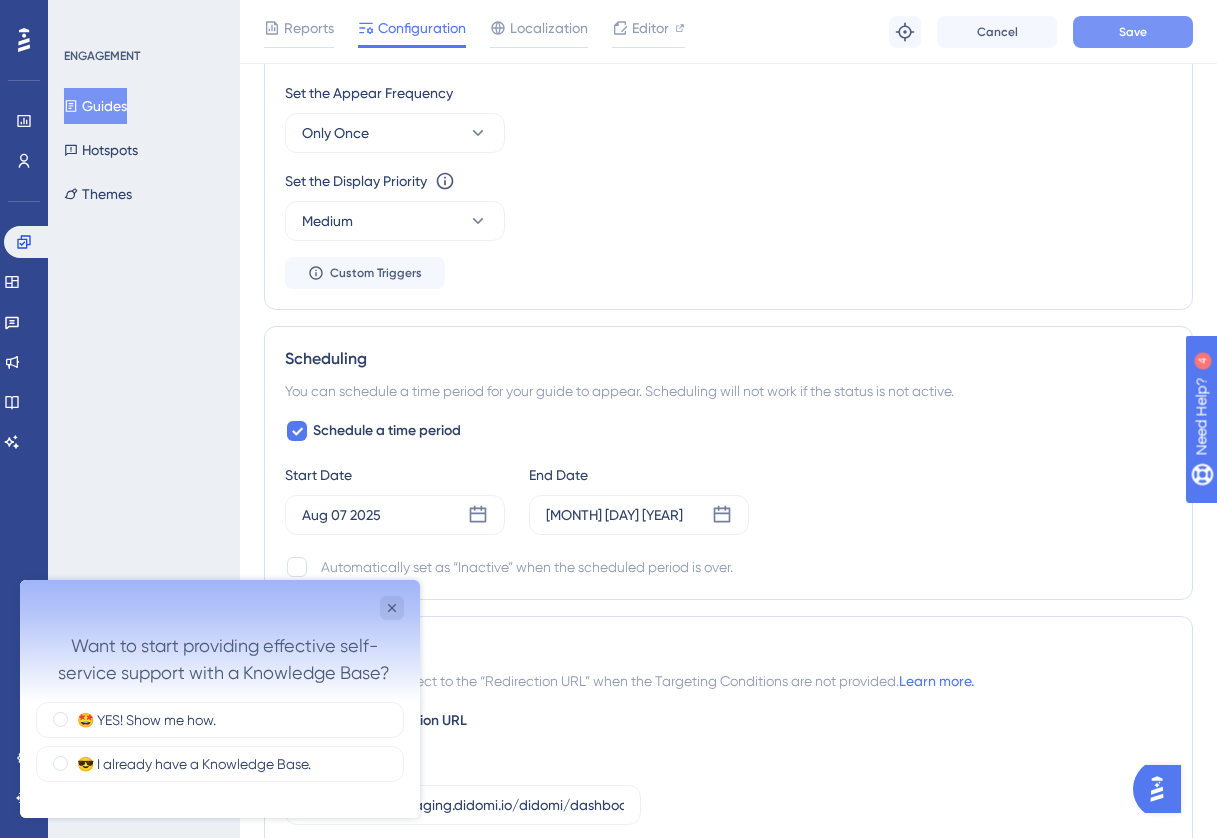 click on "Save" at bounding box center (1133, 32) 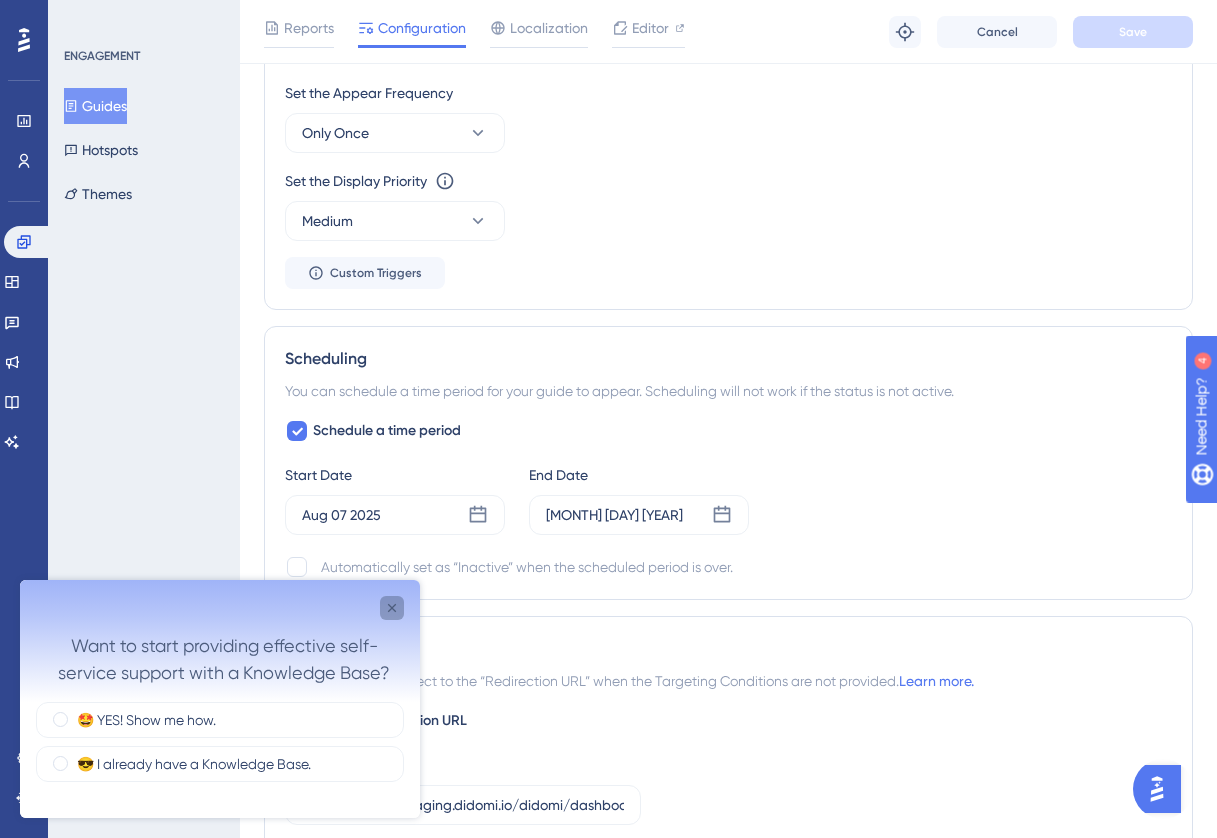 click 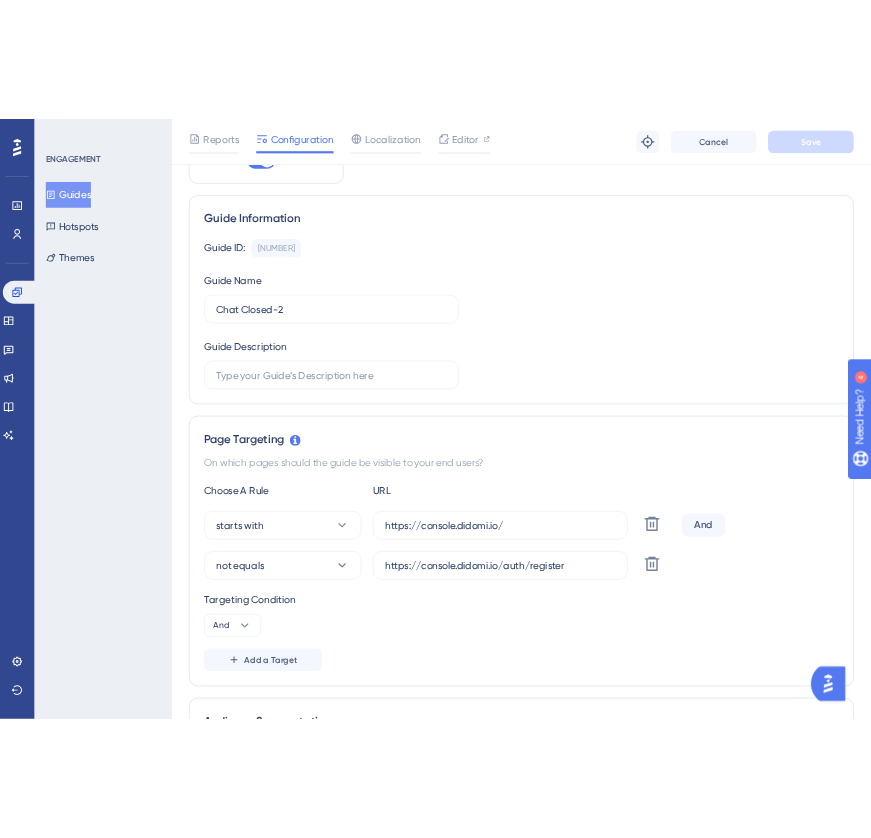 scroll, scrollTop: 0, scrollLeft: 0, axis: both 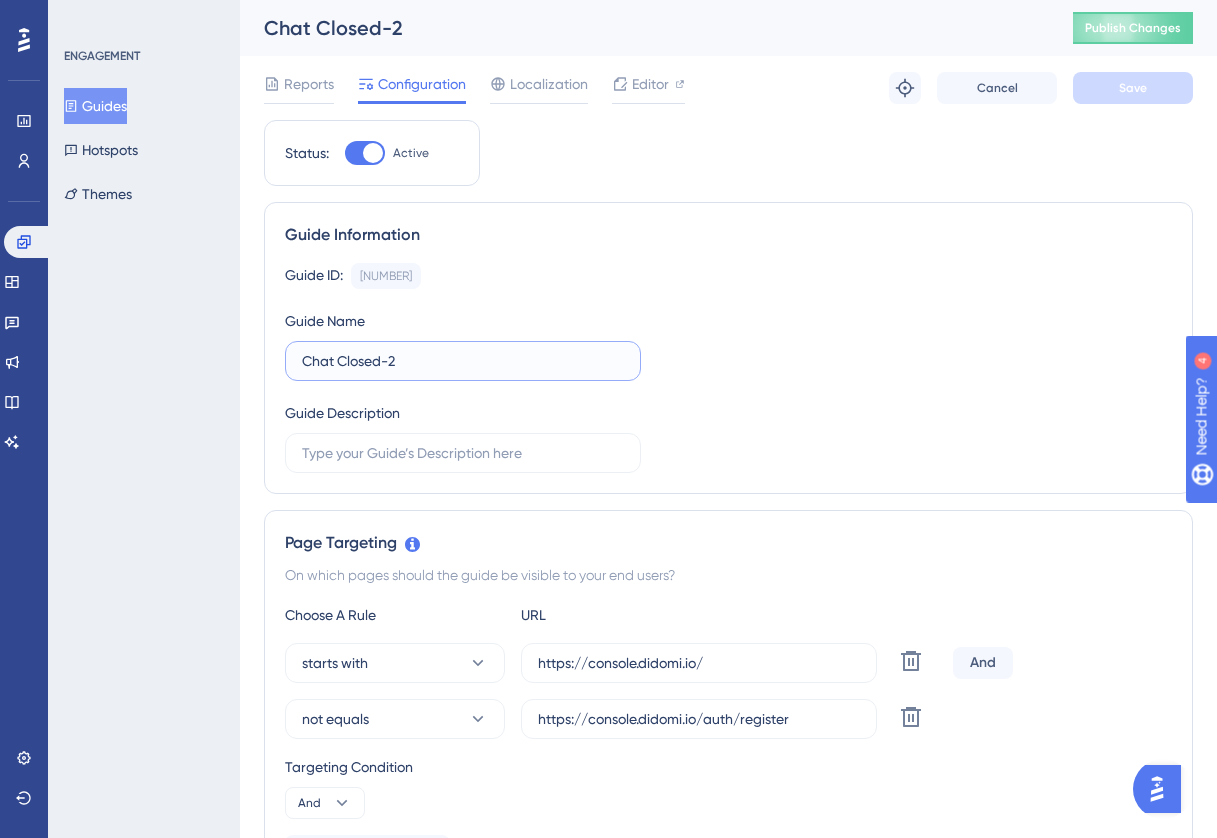 click on "Chat Closed-2" at bounding box center [463, 361] 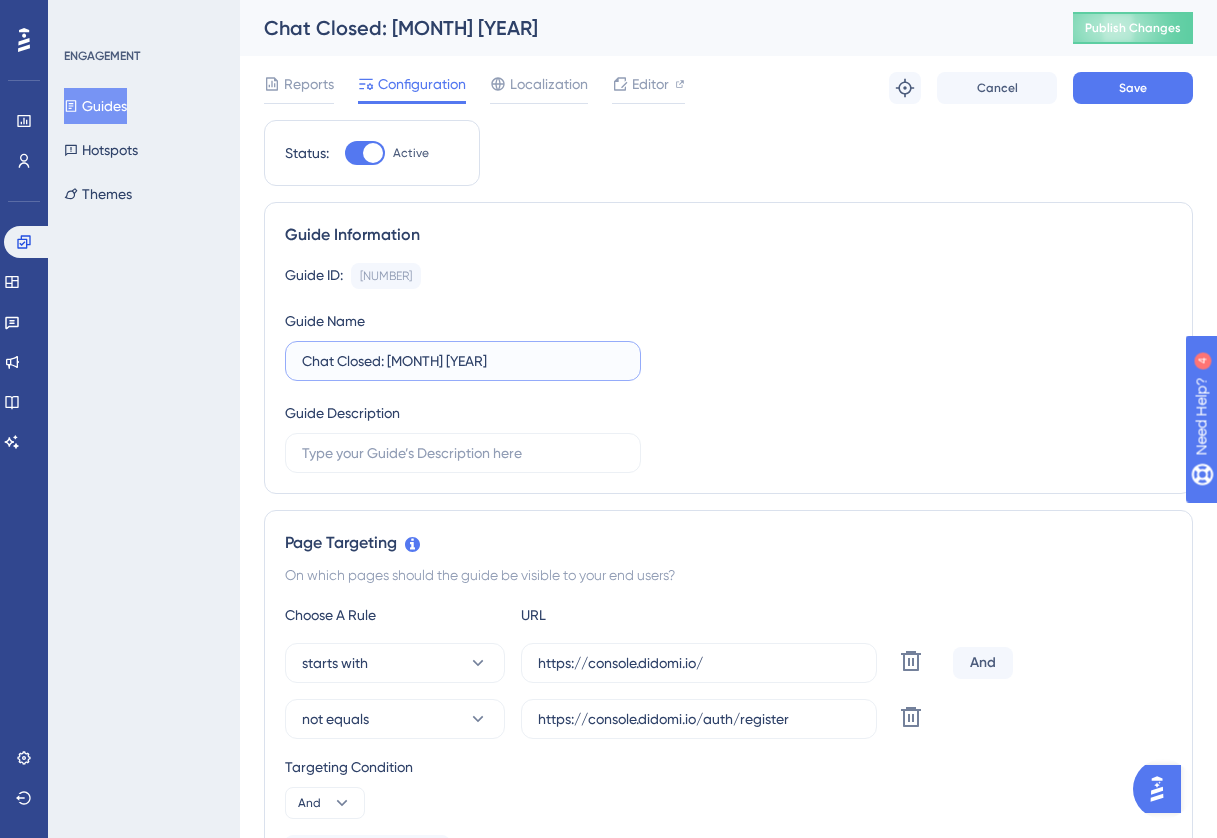 type on "Chat Closed: [MONTH] [YEAR]" 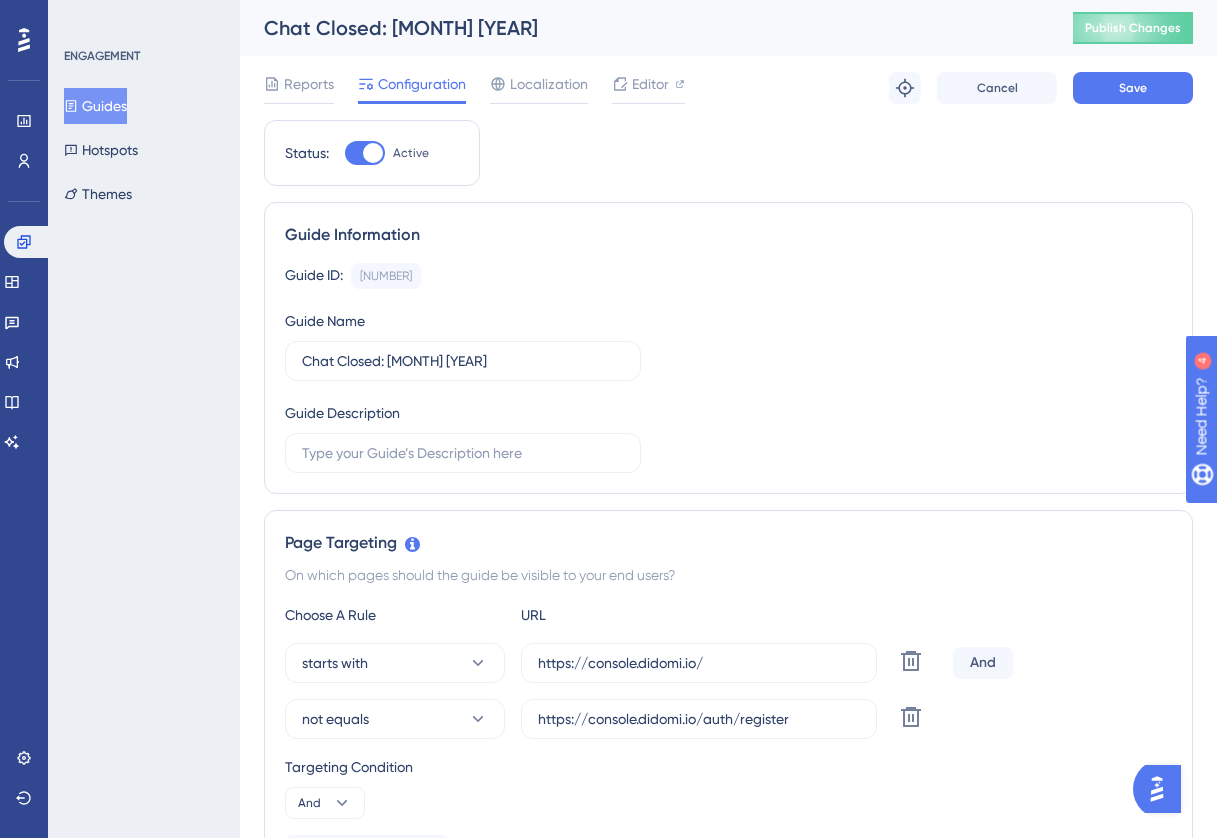 click on "Guide ID: [NUMBER] Copy Guide Name Chat Closed: [MONTH] [YEAR] Guide Description" at bounding box center [728, 368] 